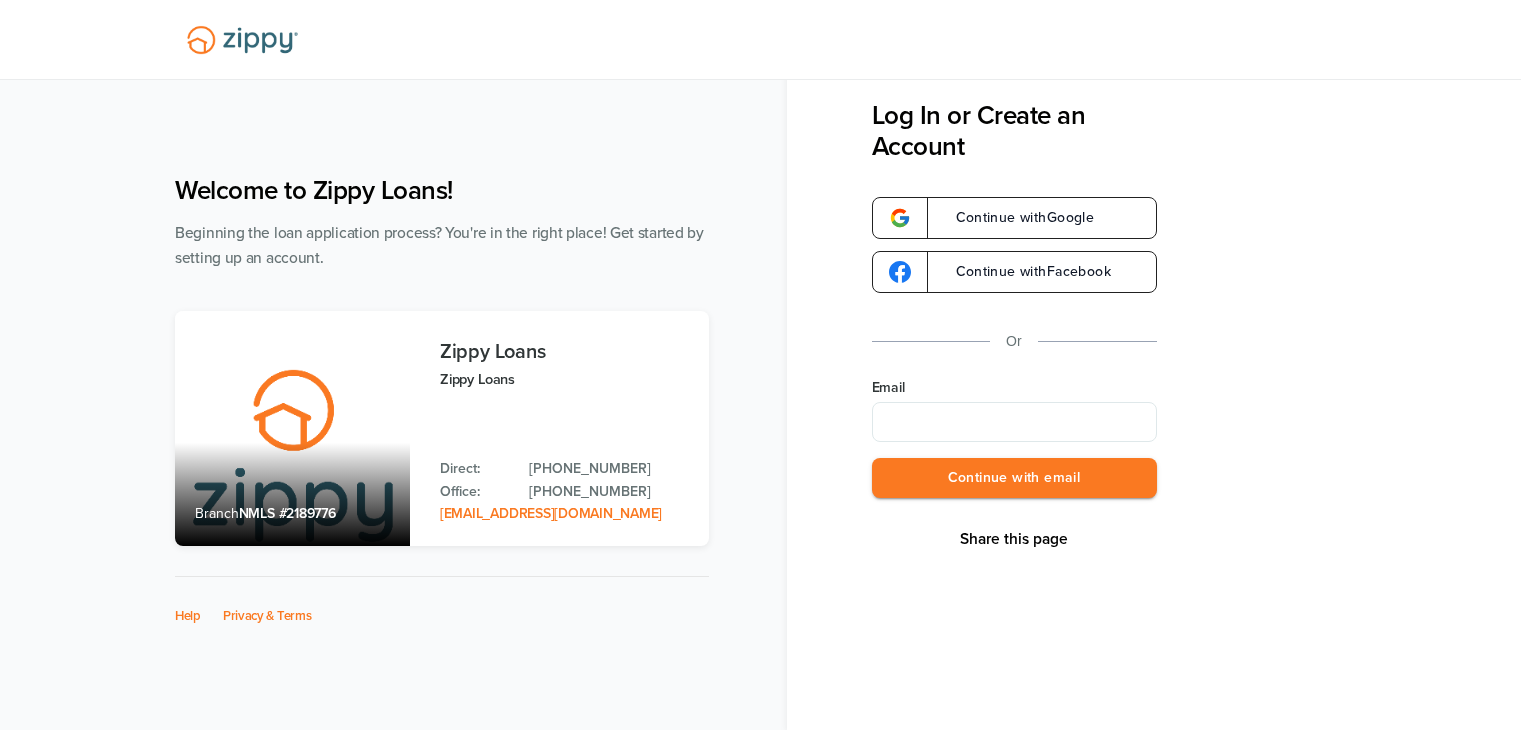 scroll, scrollTop: 0, scrollLeft: 0, axis: both 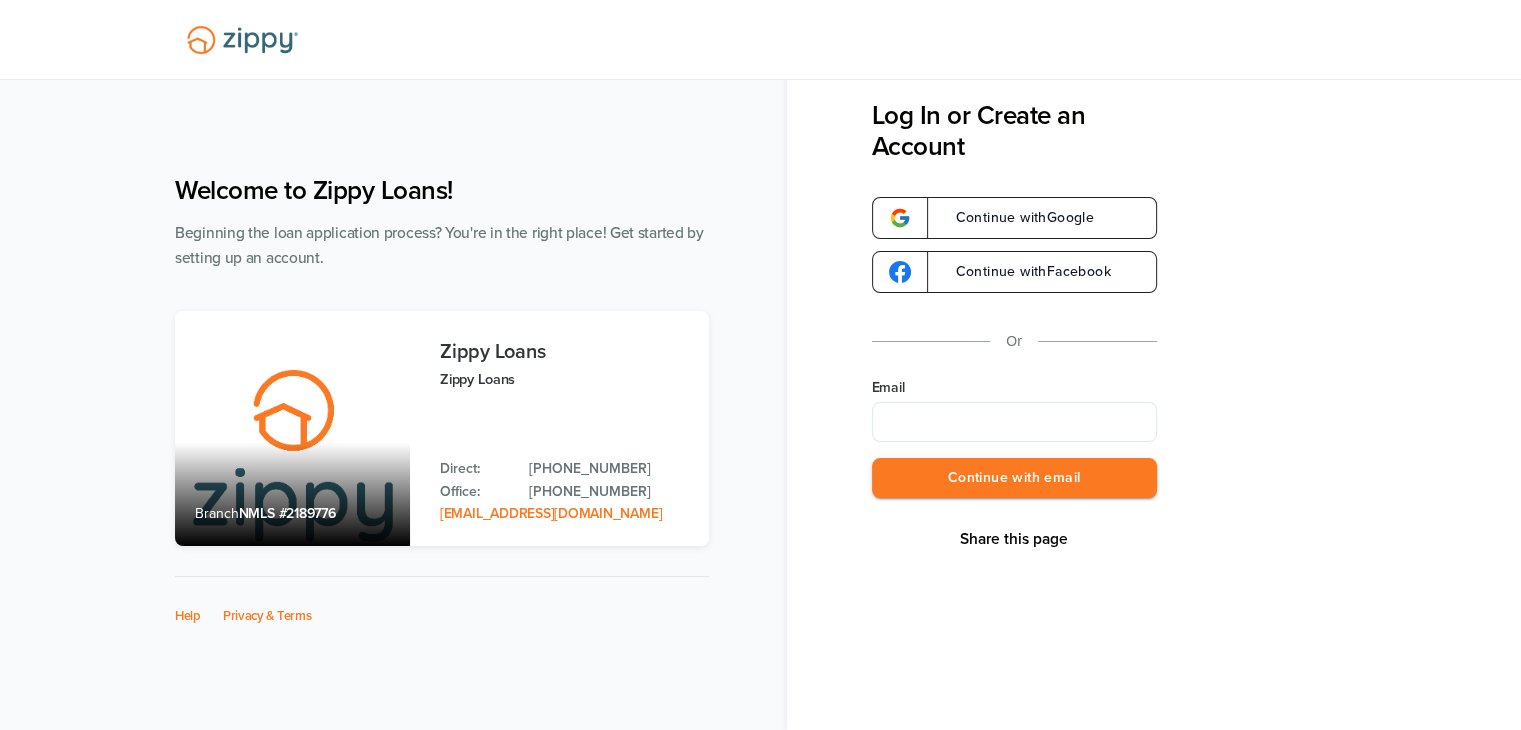 click on "Email" at bounding box center [1014, 422] 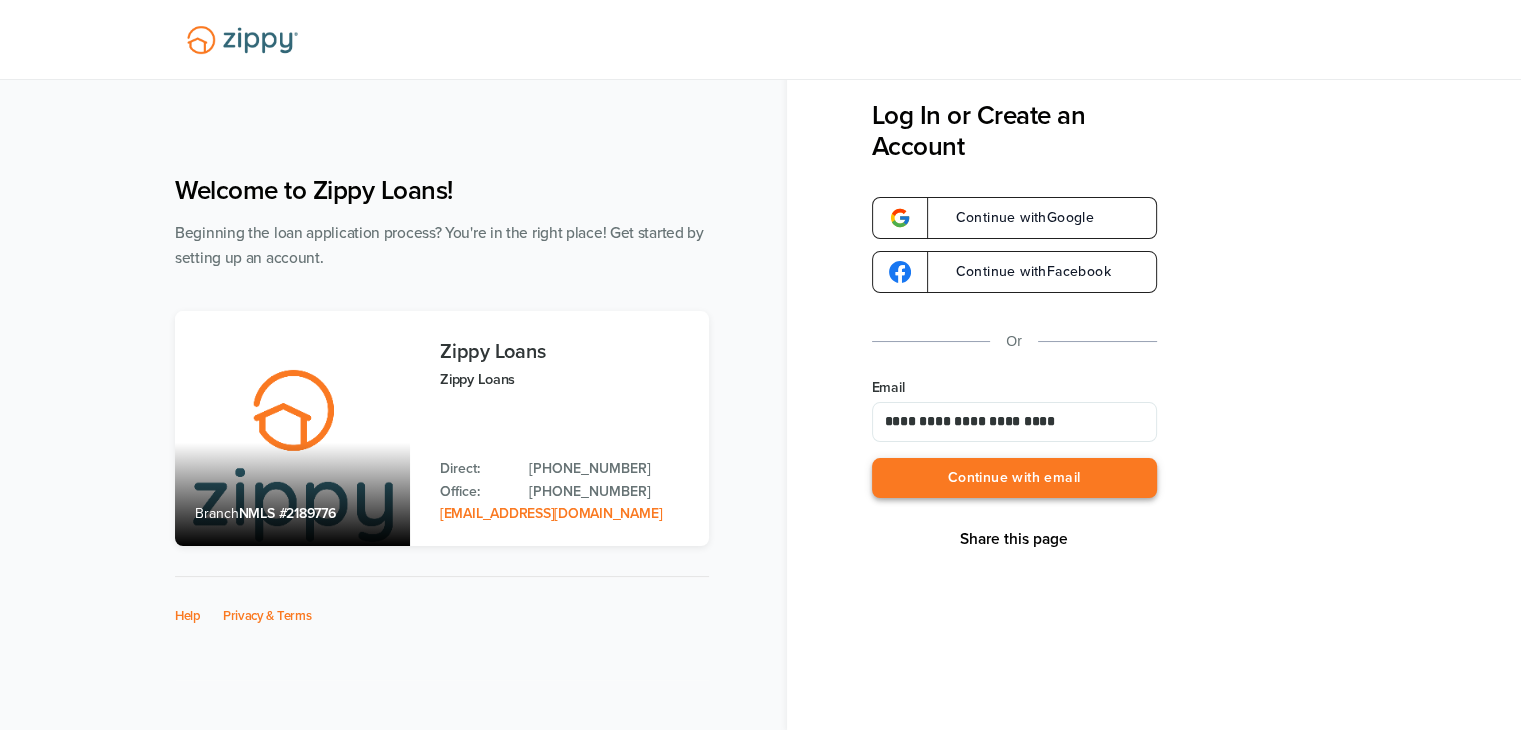 click on "Continue with email" at bounding box center [1014, 478] 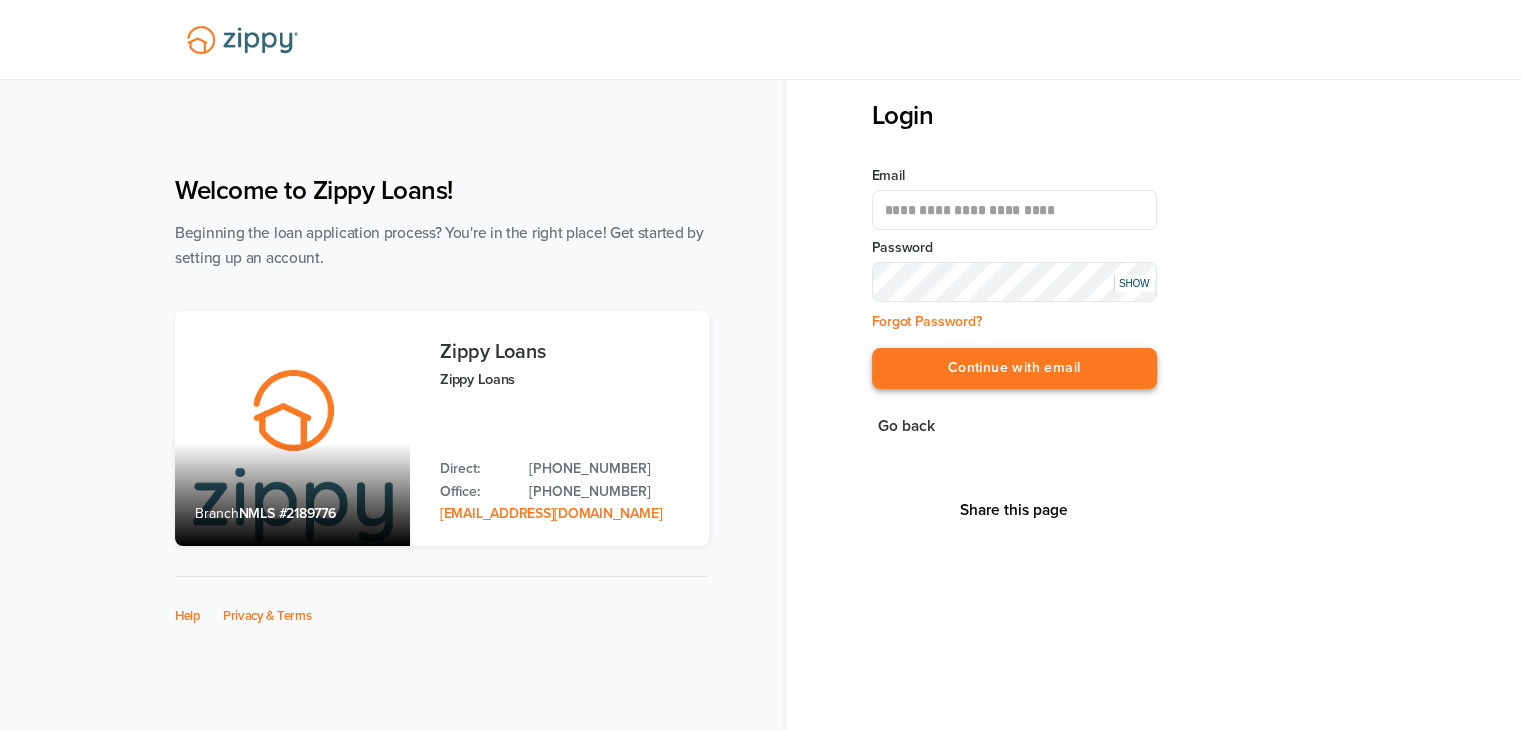 click on "Continue with email" at bounding box center (1014, 368) 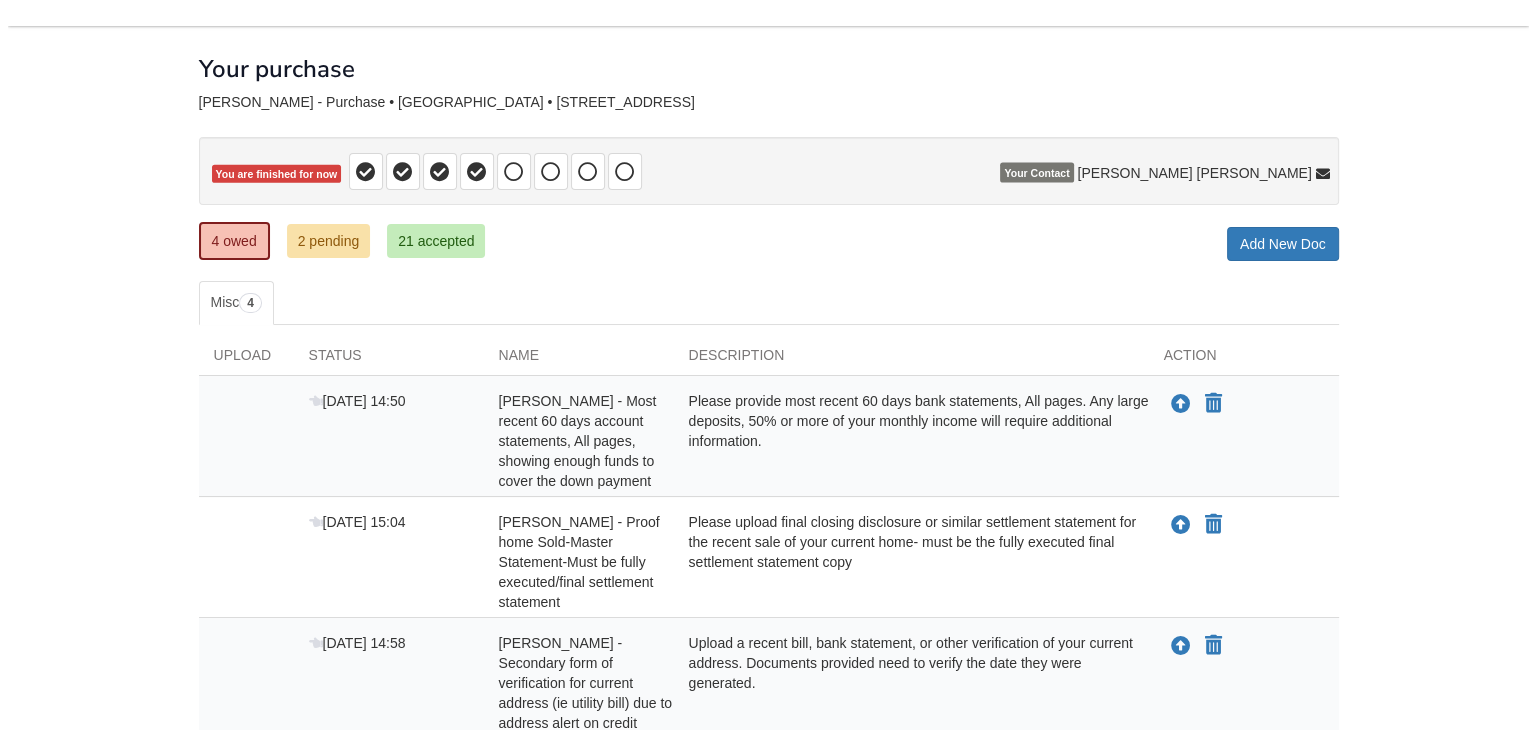 scroll, scrollTop: 100, scrollLeft: 0, axis: vertical 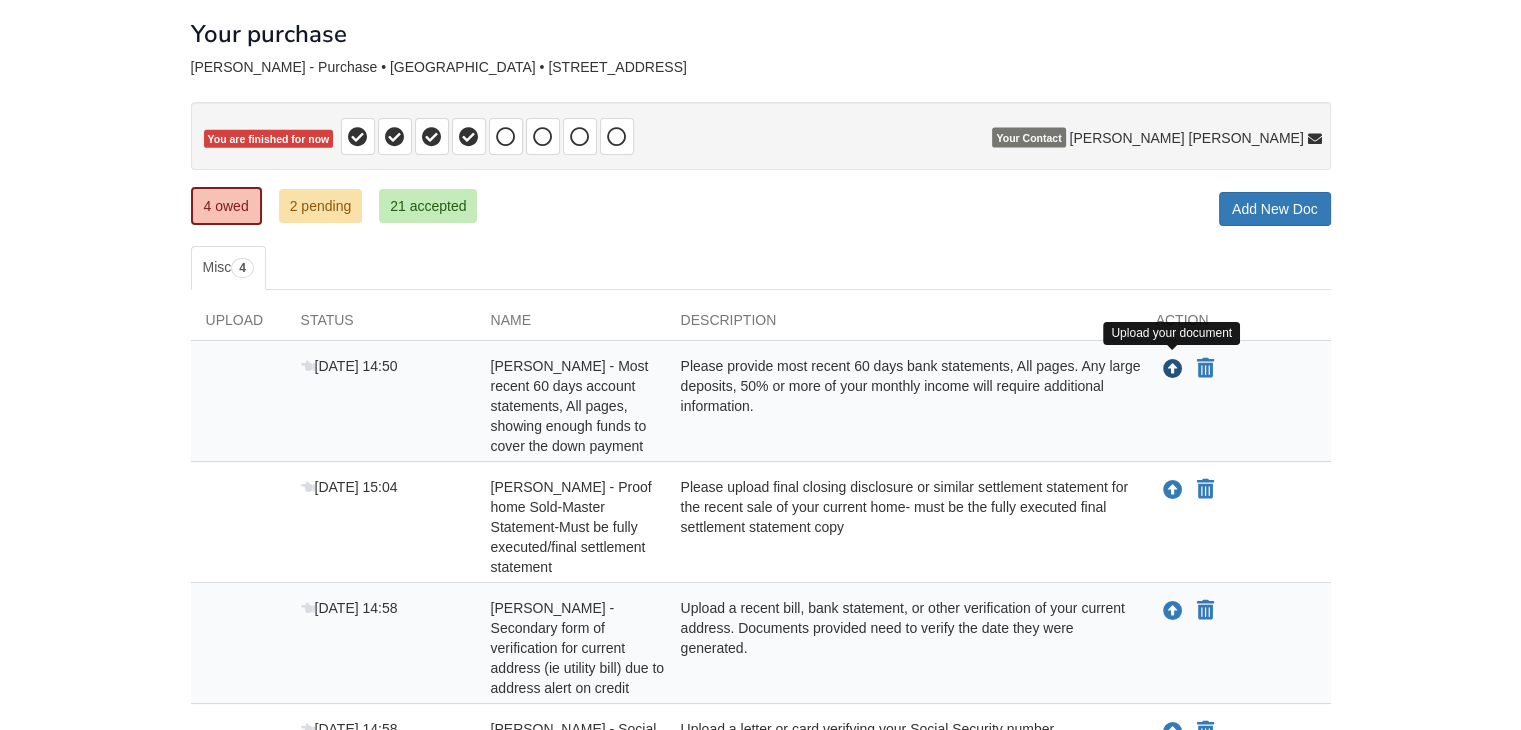 click at bounding box center [1173, 370] 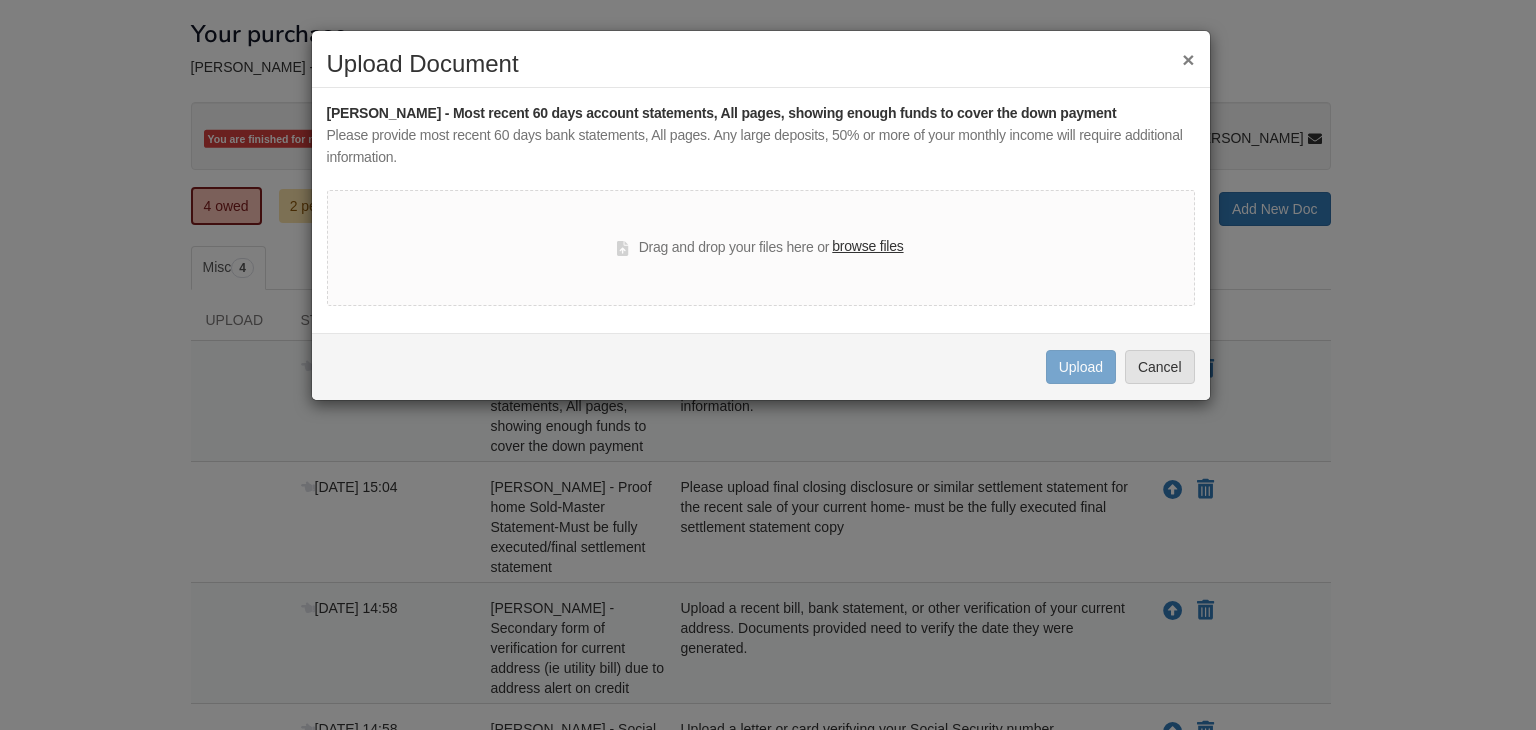 click on "browse files" at bounding box center [867, 247] 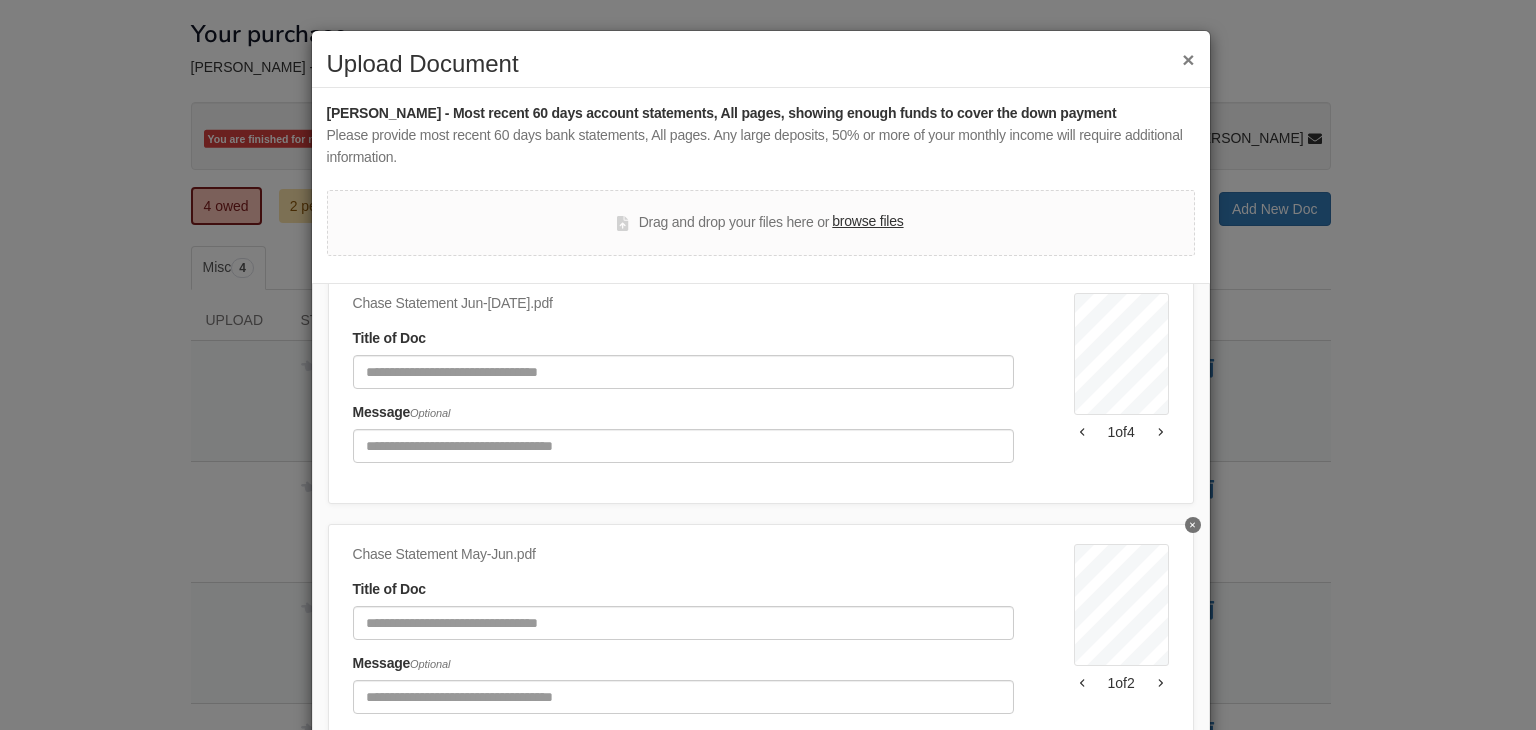 scroll, scrollTop: 100, scrollLeft: 0, axis: vertical 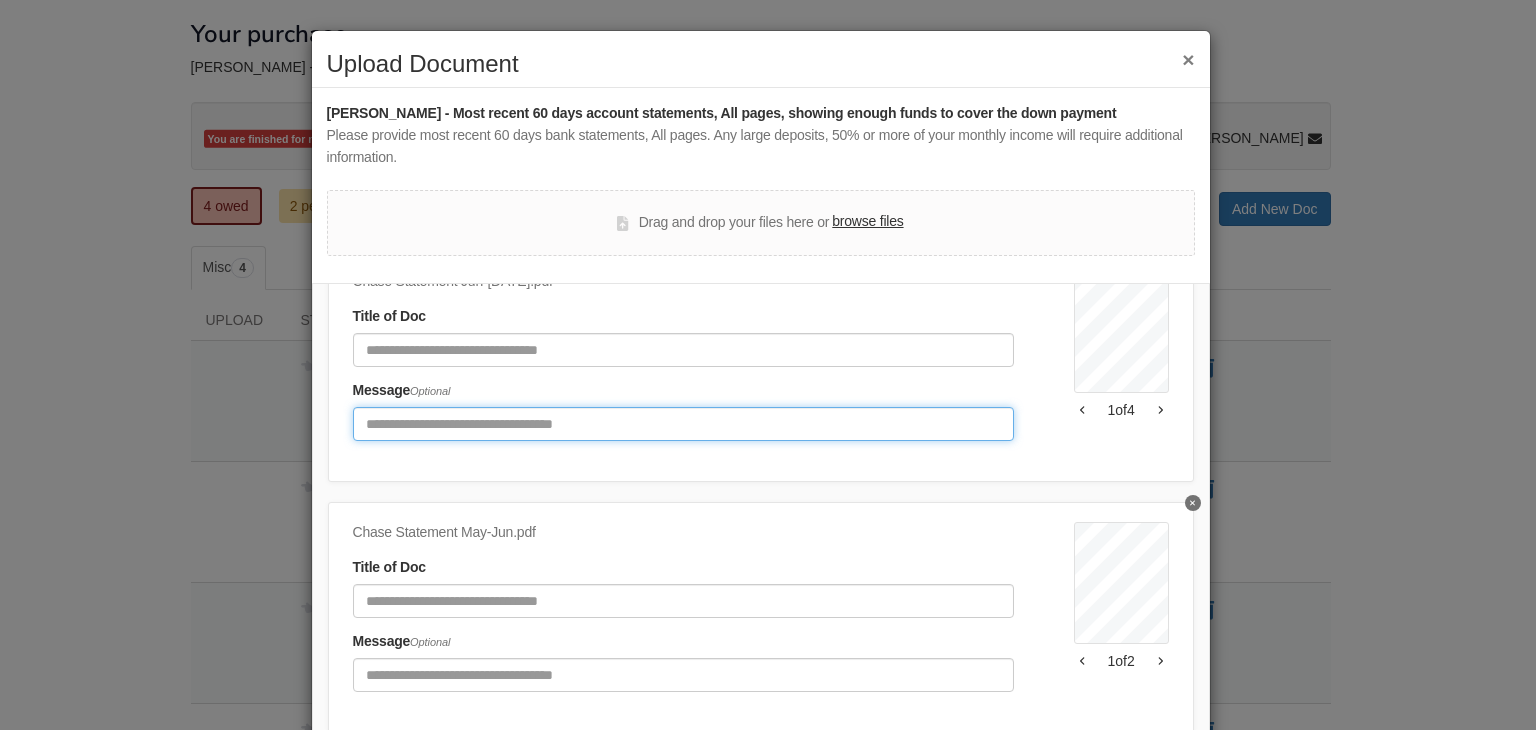 click at bounding box center [683, 424] 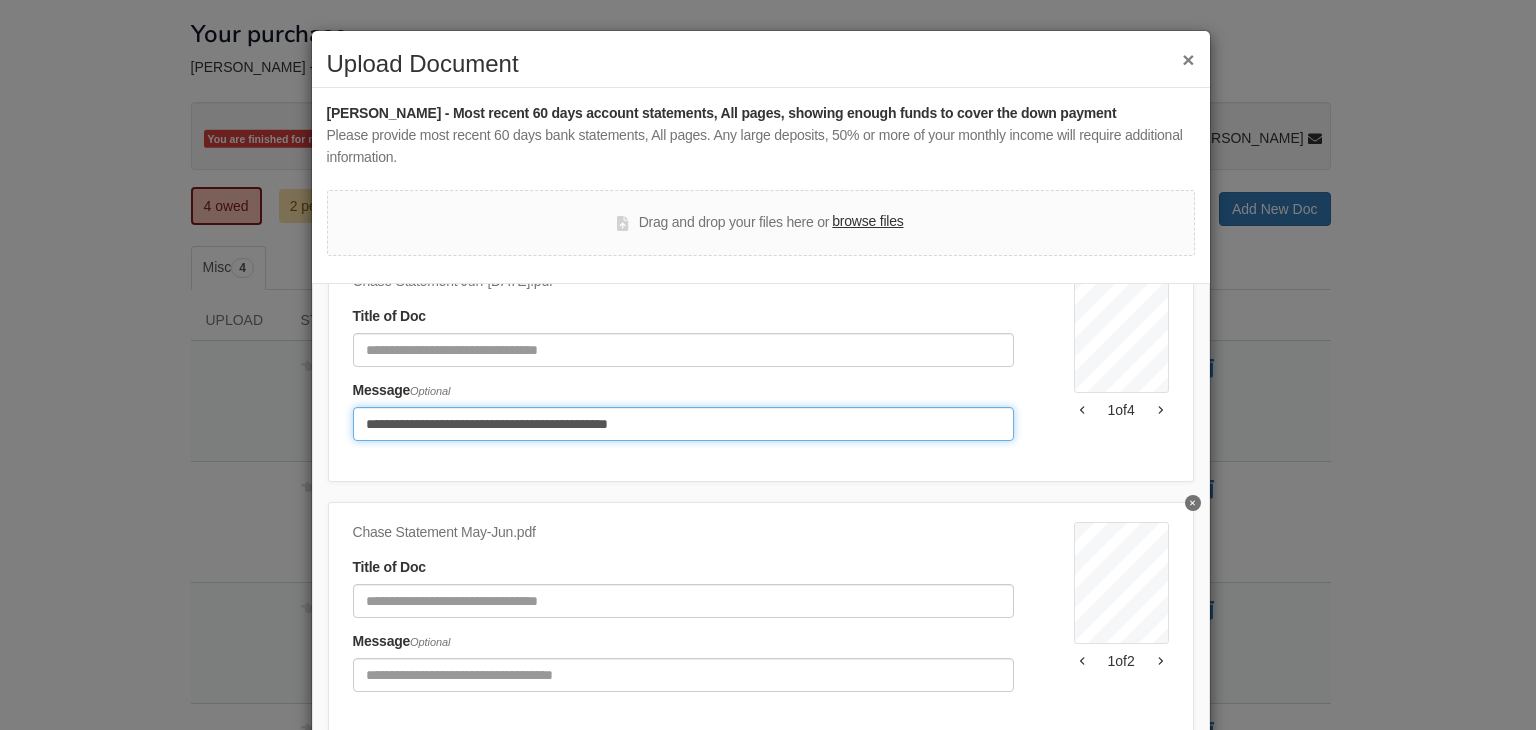 type on "**********" 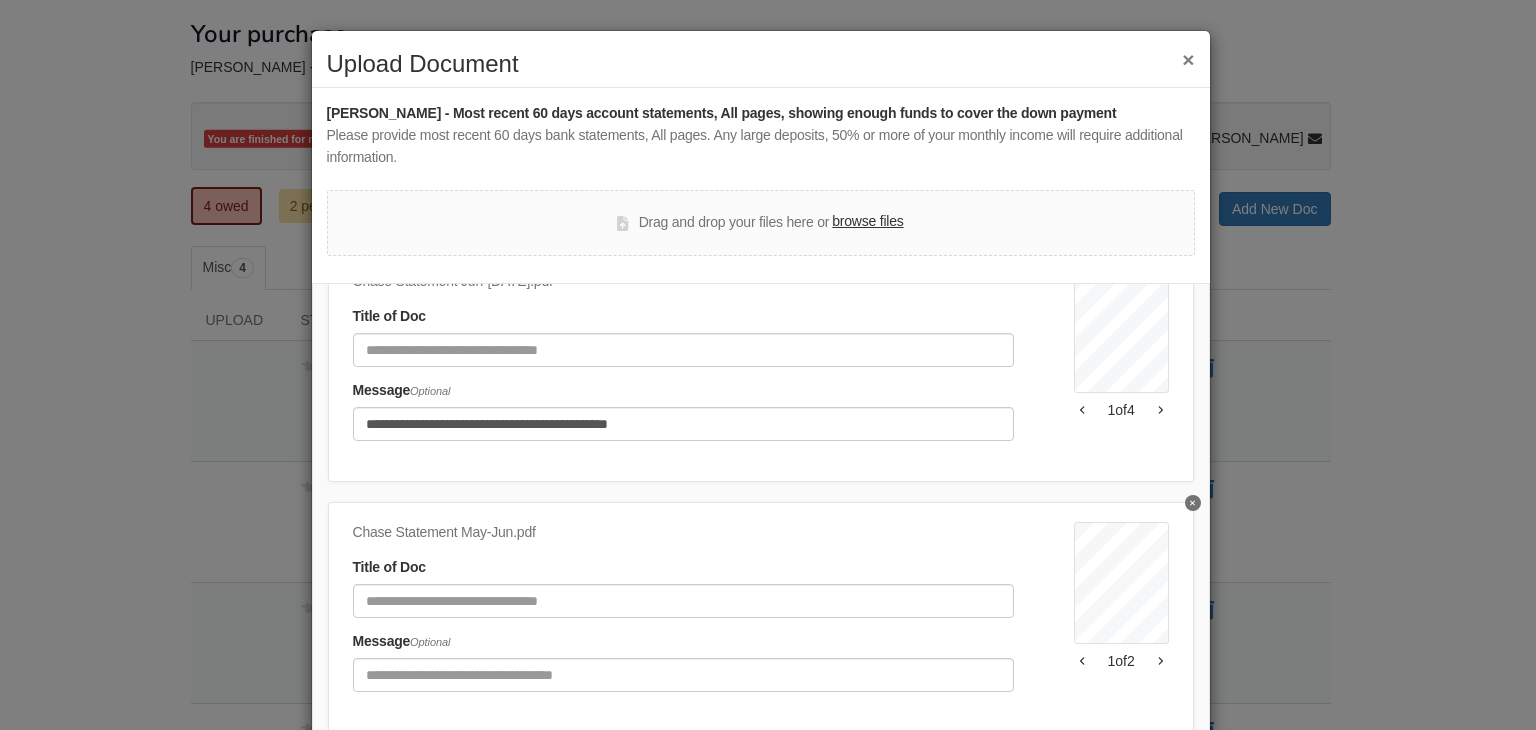 click on "**********" at bounding box center [761, 533] 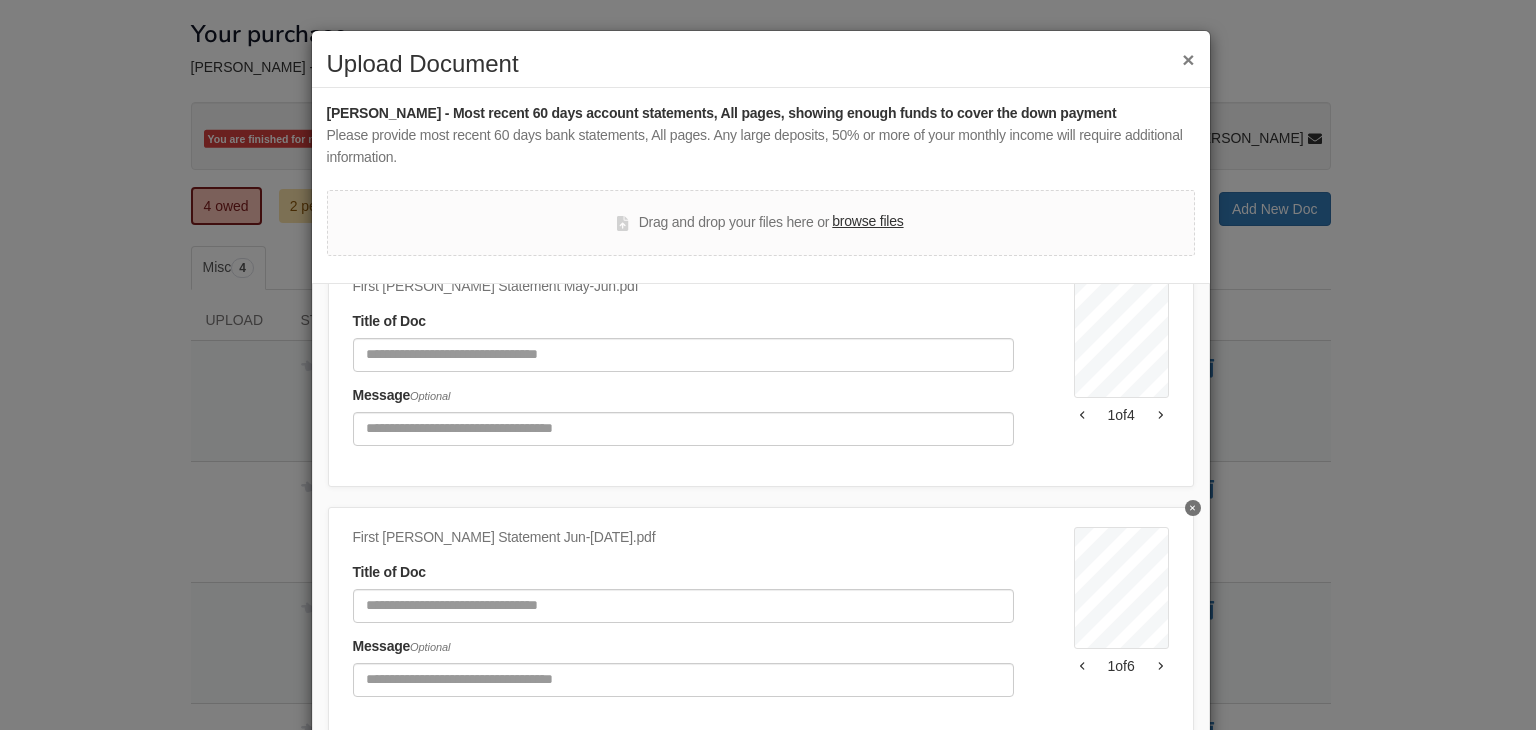 scroll, scrollTop: 1112, scrollLeft: 0, axis: vertical 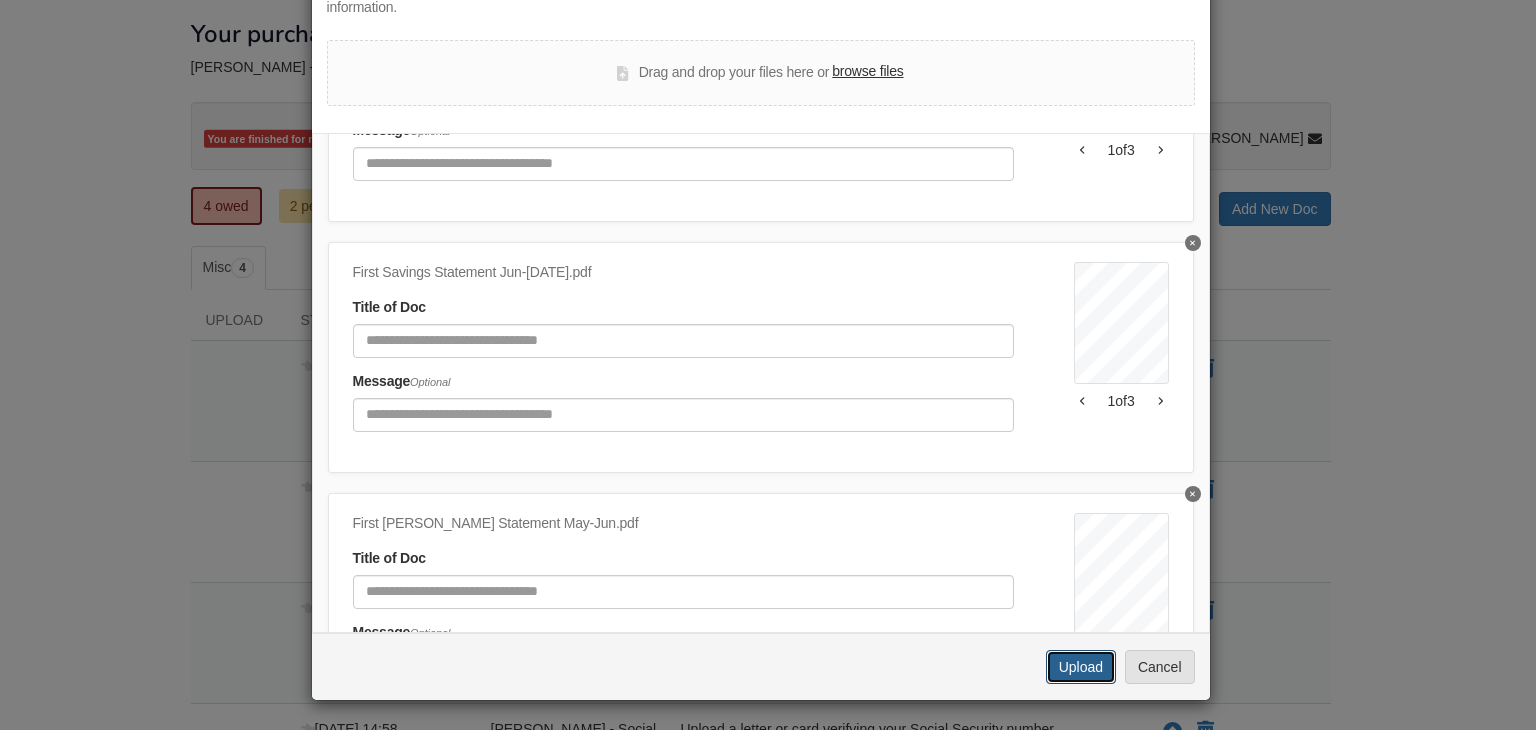 click on "Upload" at bounding box center (1081, 667) 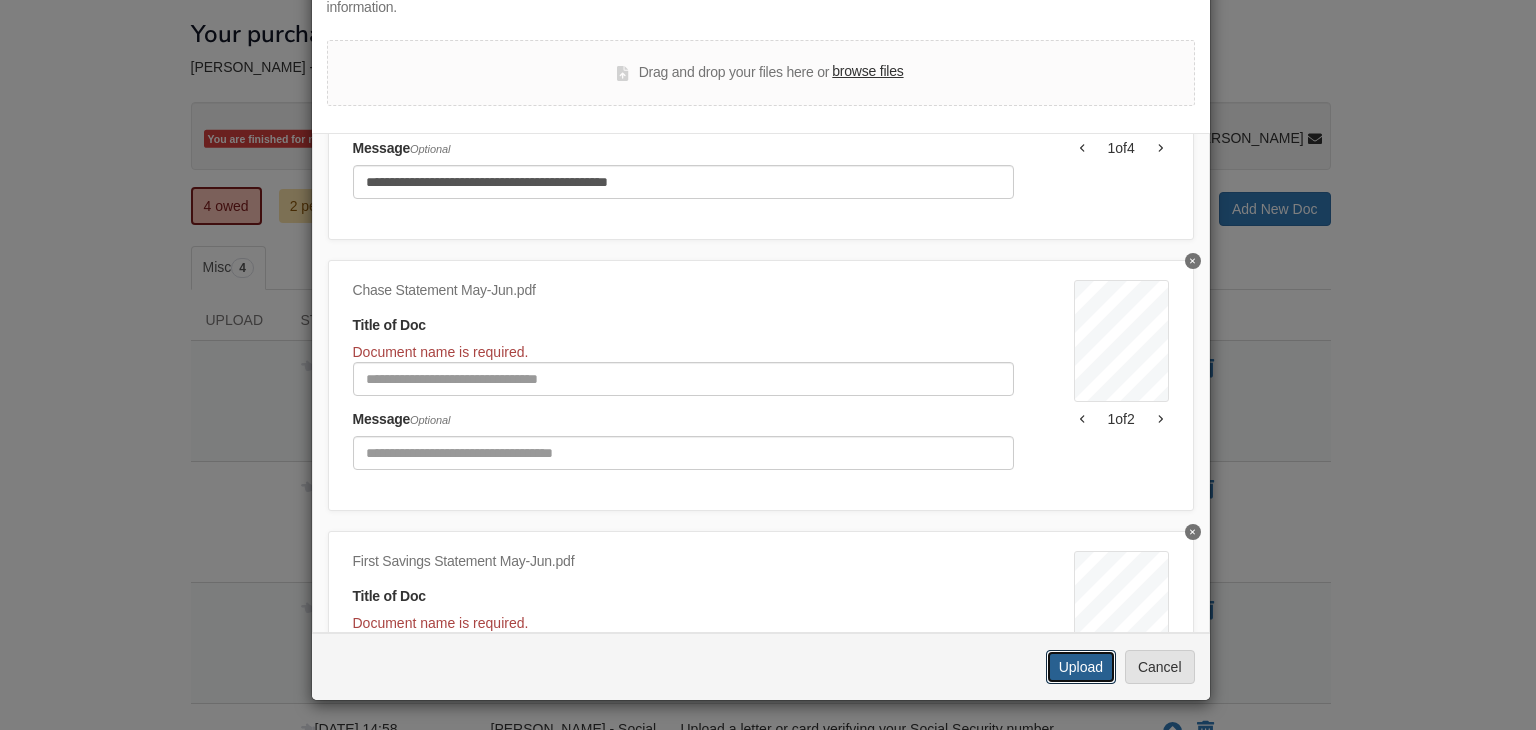 scroll, scrollTop: 0, scrollLeft: 0, axis: both 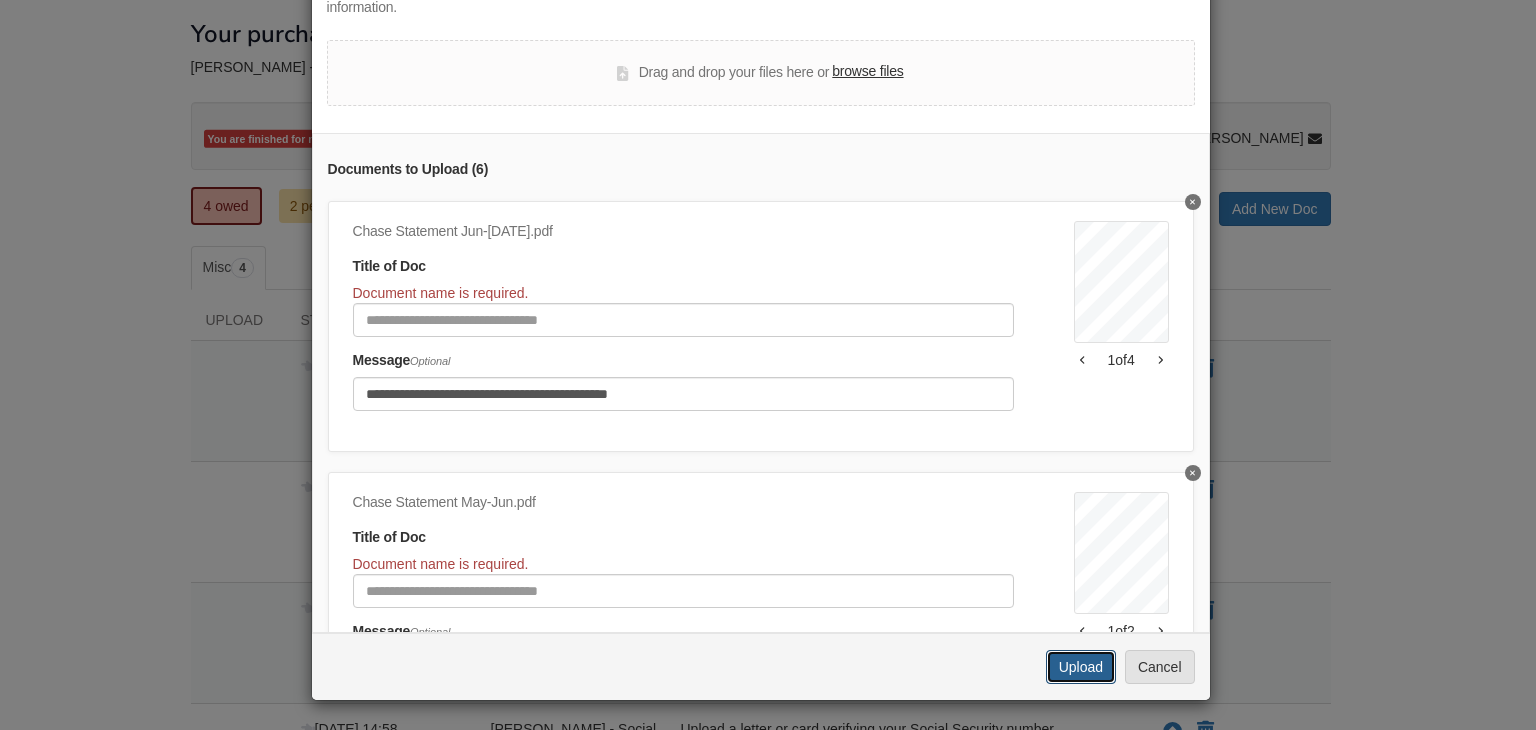 click on "Upload" at bounding box center [1081, 667] 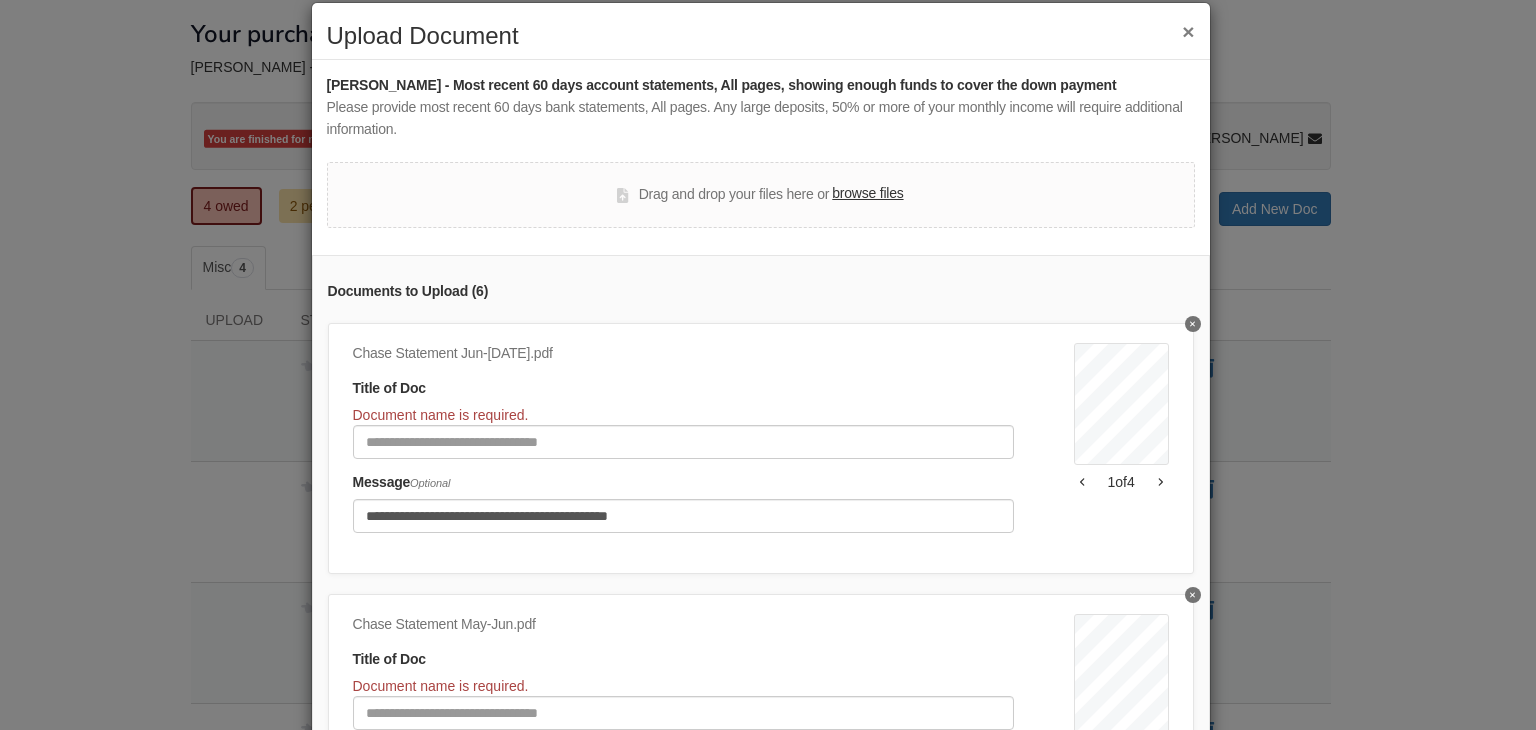 scroll, scrollTop: 0, scrollLeft: 0, axis: both 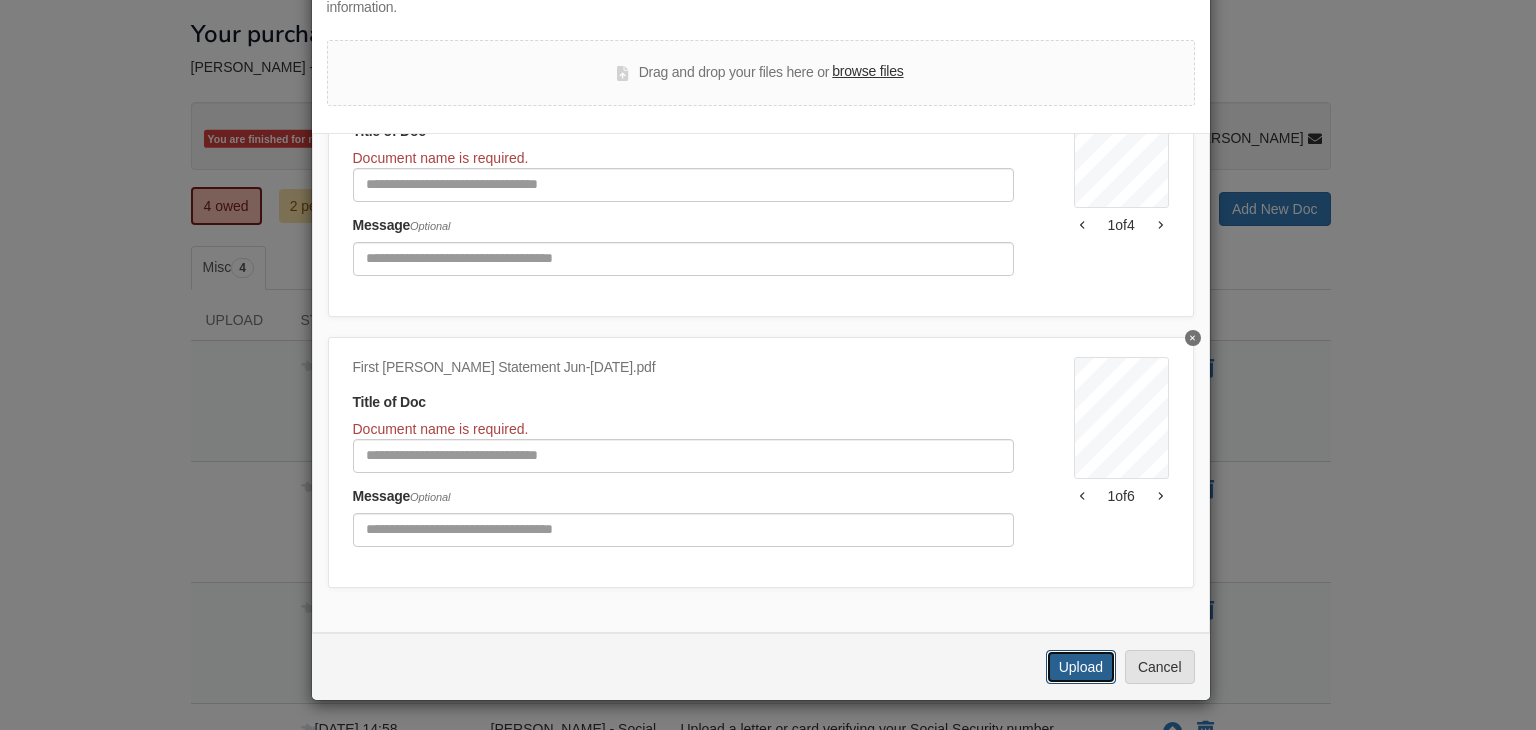click on "Upload" at bounding box center [1081, 667] 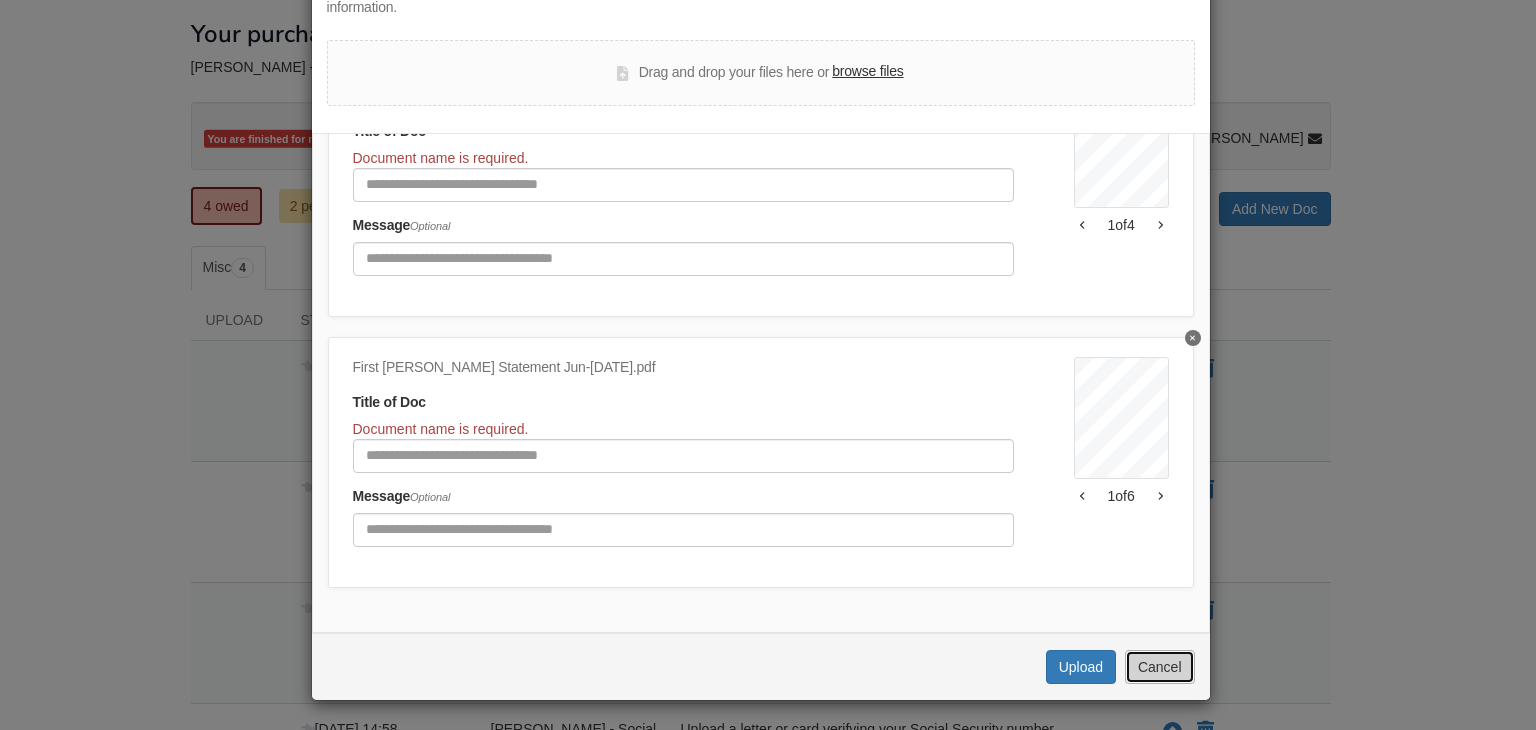 click on "Cancel" at bounding box center (1160, 667) 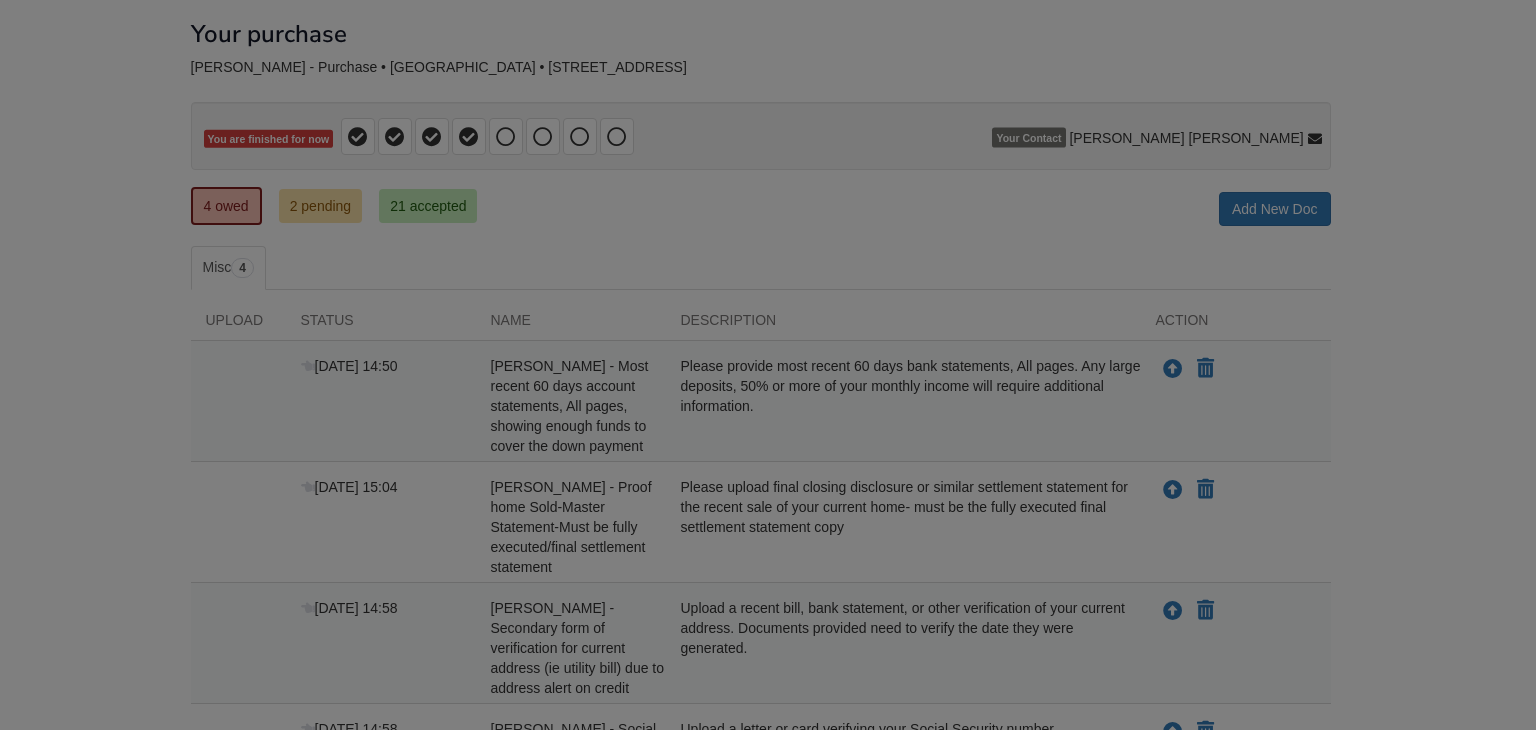 scroll, scrollTop: 0, scrollLeft: 0, axis: both 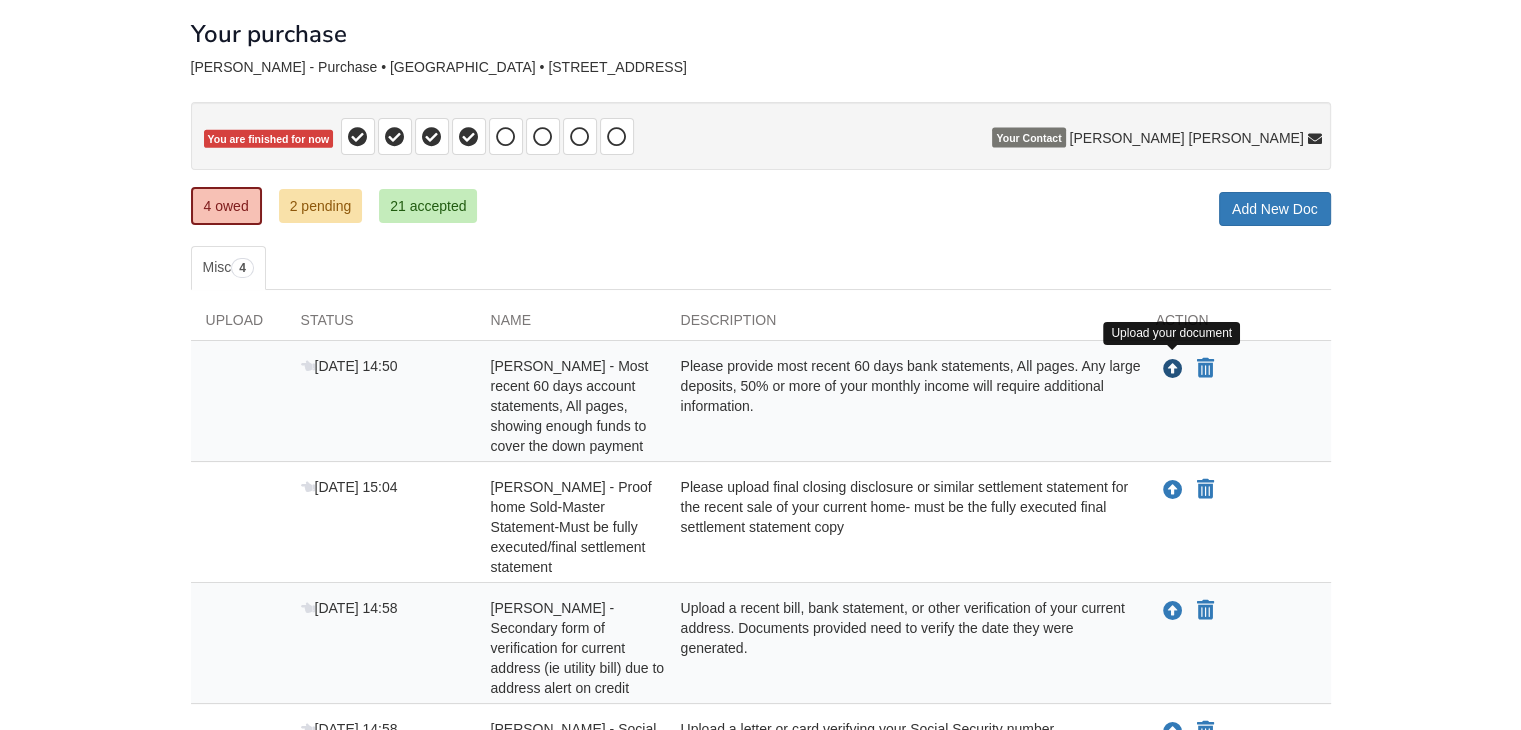 click at bounding box center (1173, 370) 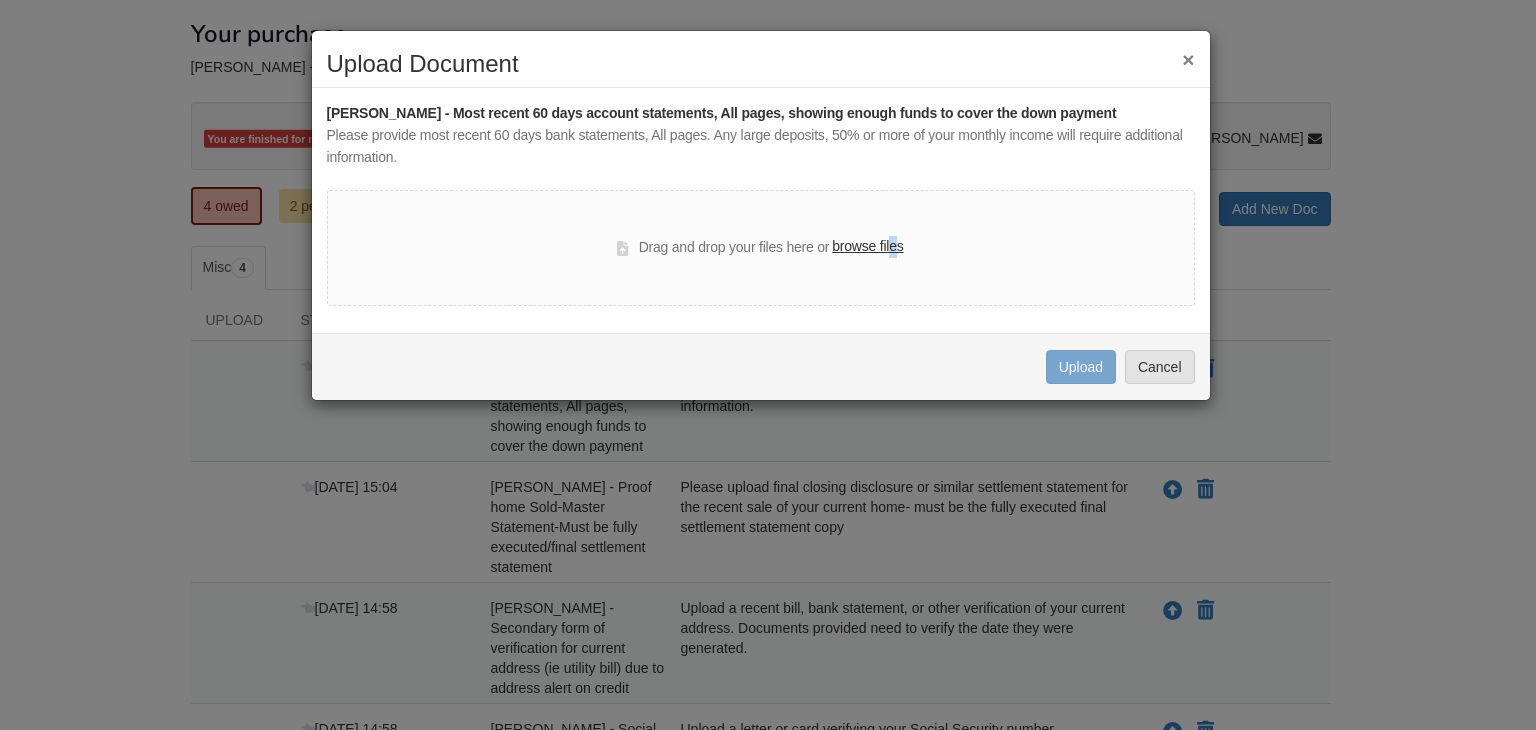 click on "browse files" at bounding box center (867, 247) 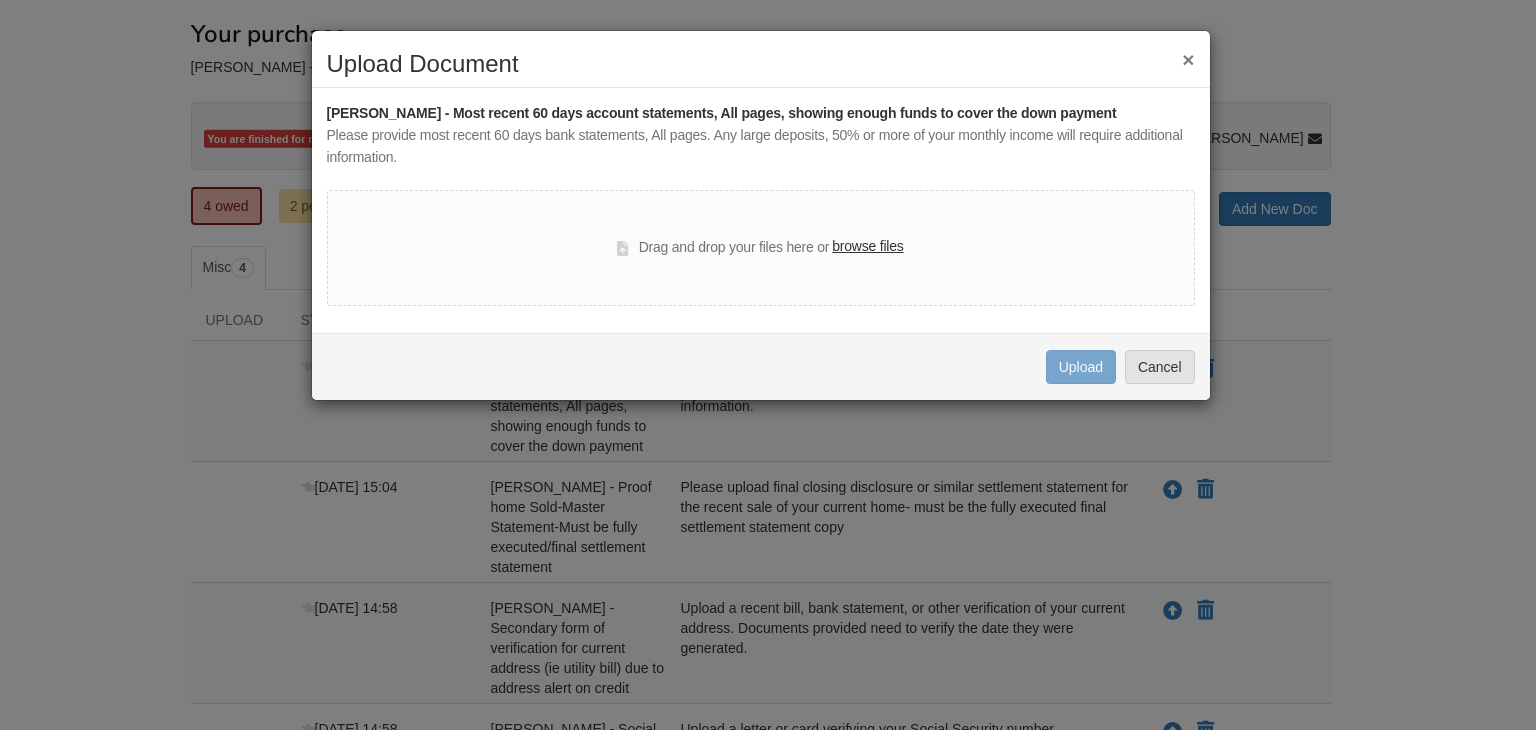 click on "browse files" at bounding box center [867, 247] 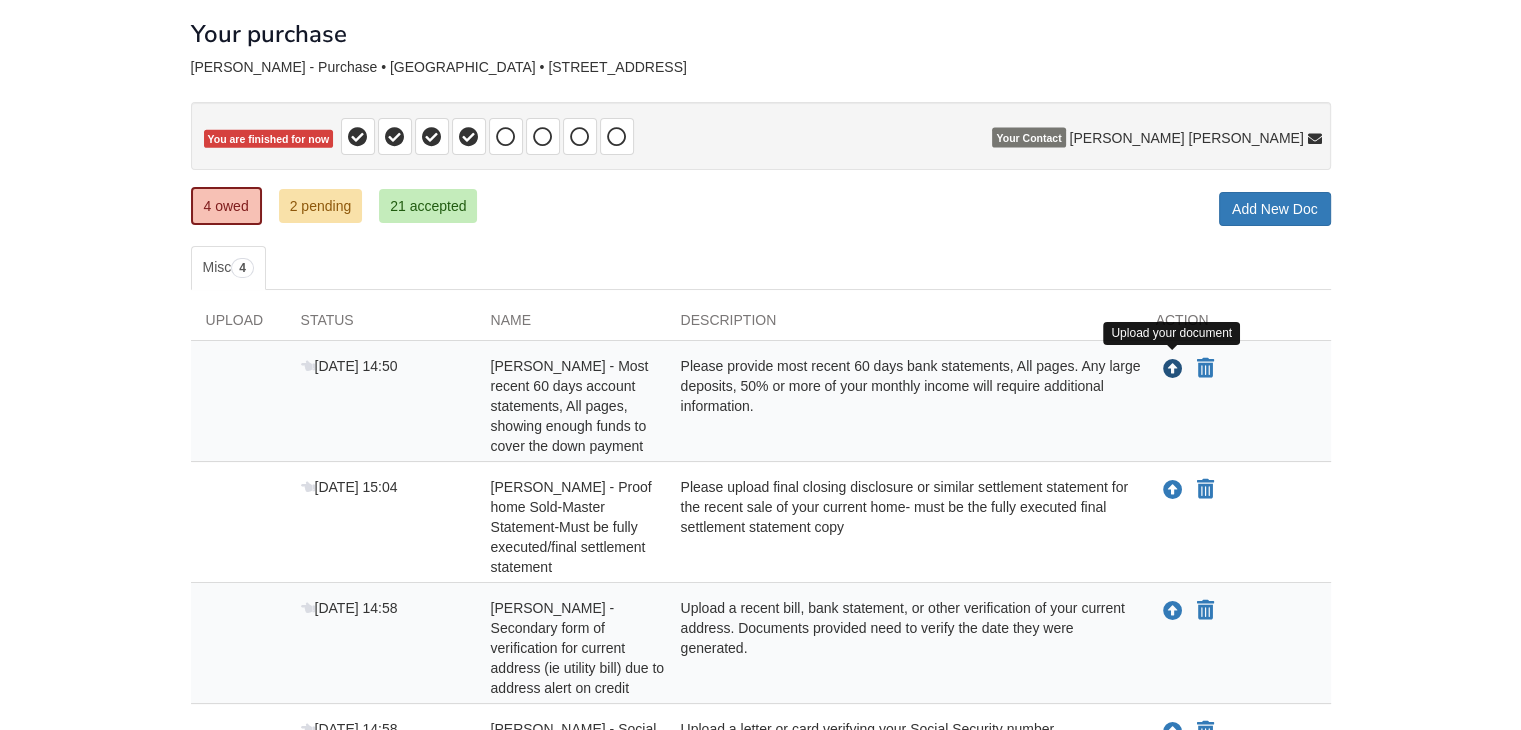 click at bounding box center (1173, 370) 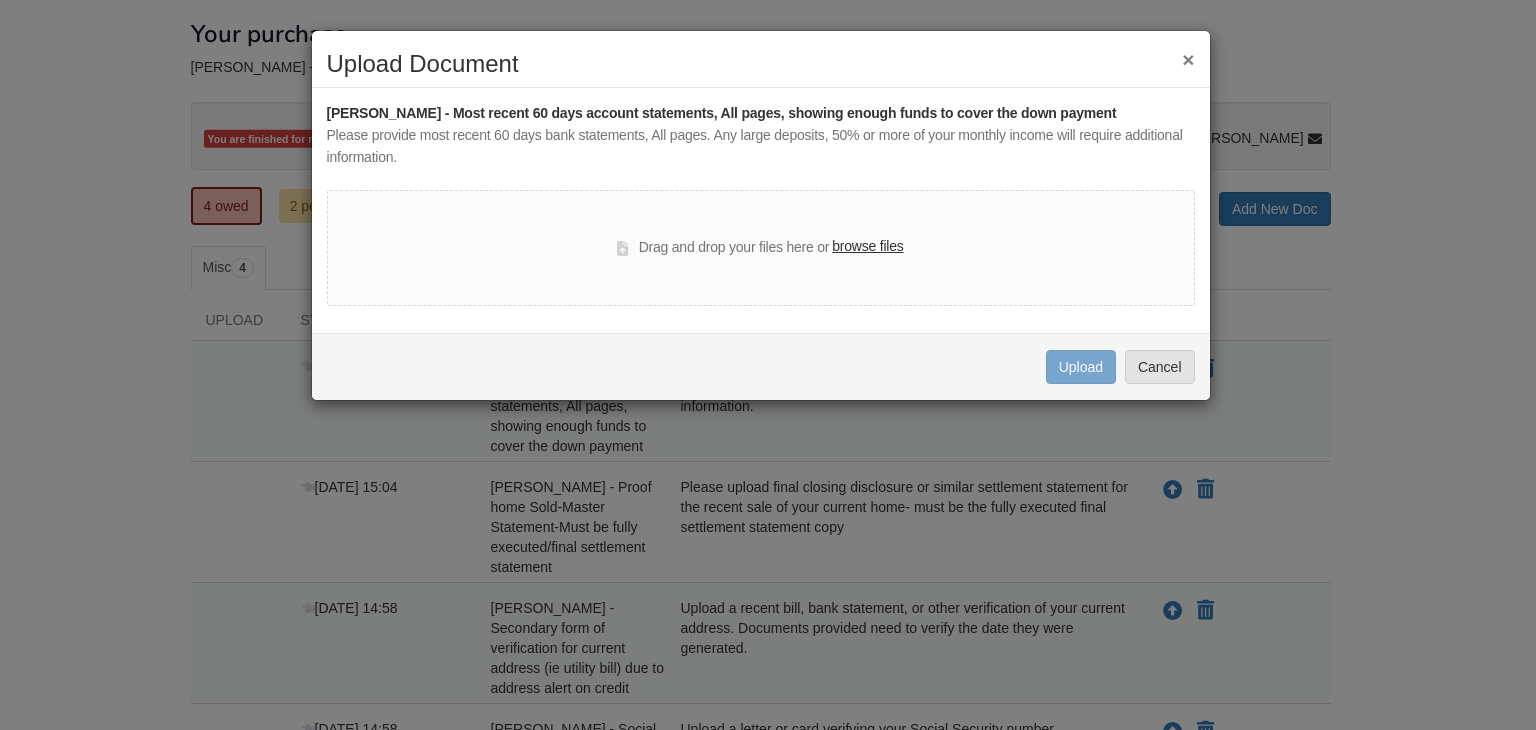 click on "browse files" at bounding box center (867, 247) 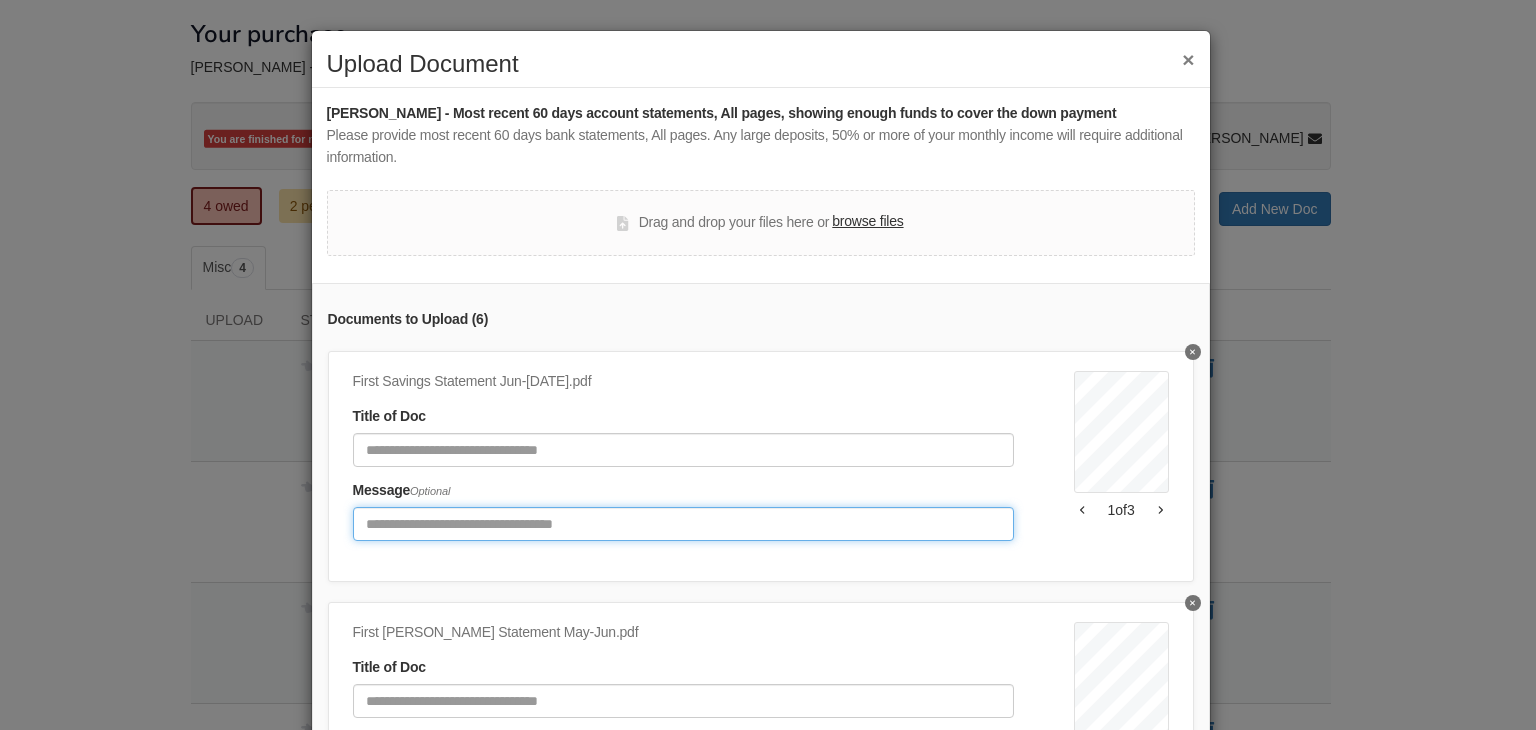 click at bounding box center [683, 524] 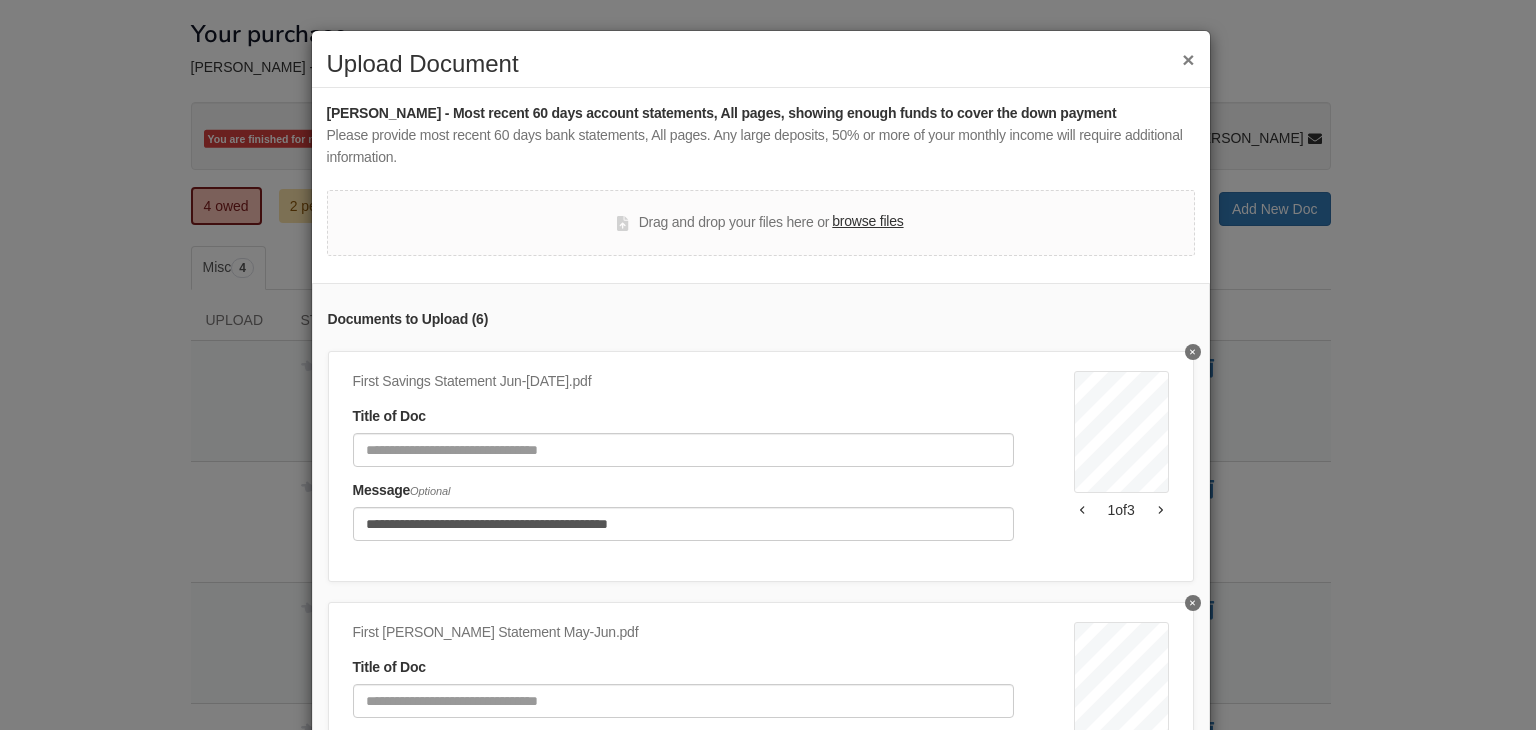 click on "**********" at bounding box center (761, 533) 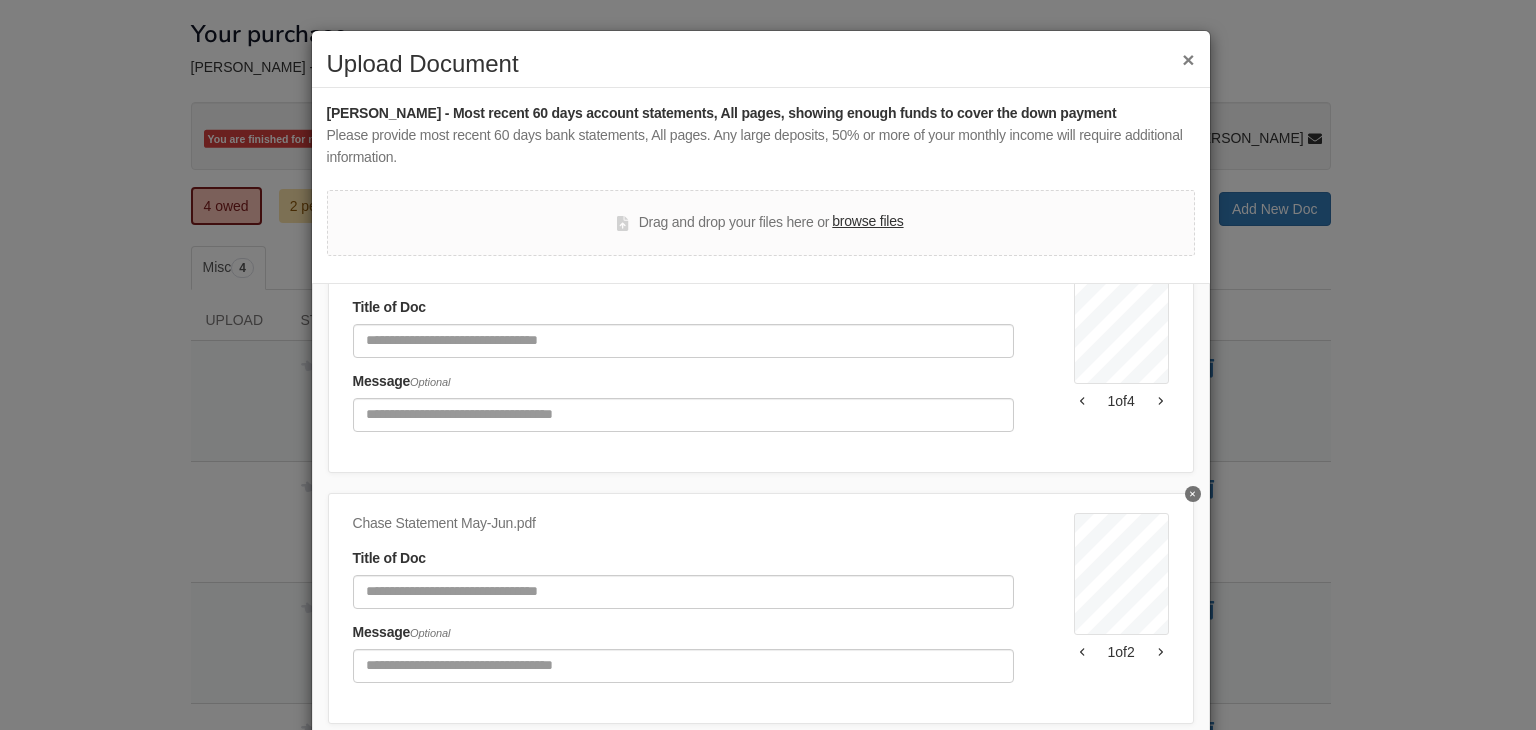 scroll, scrollTop: 1112, scrollLeft: 0, axis: vertical 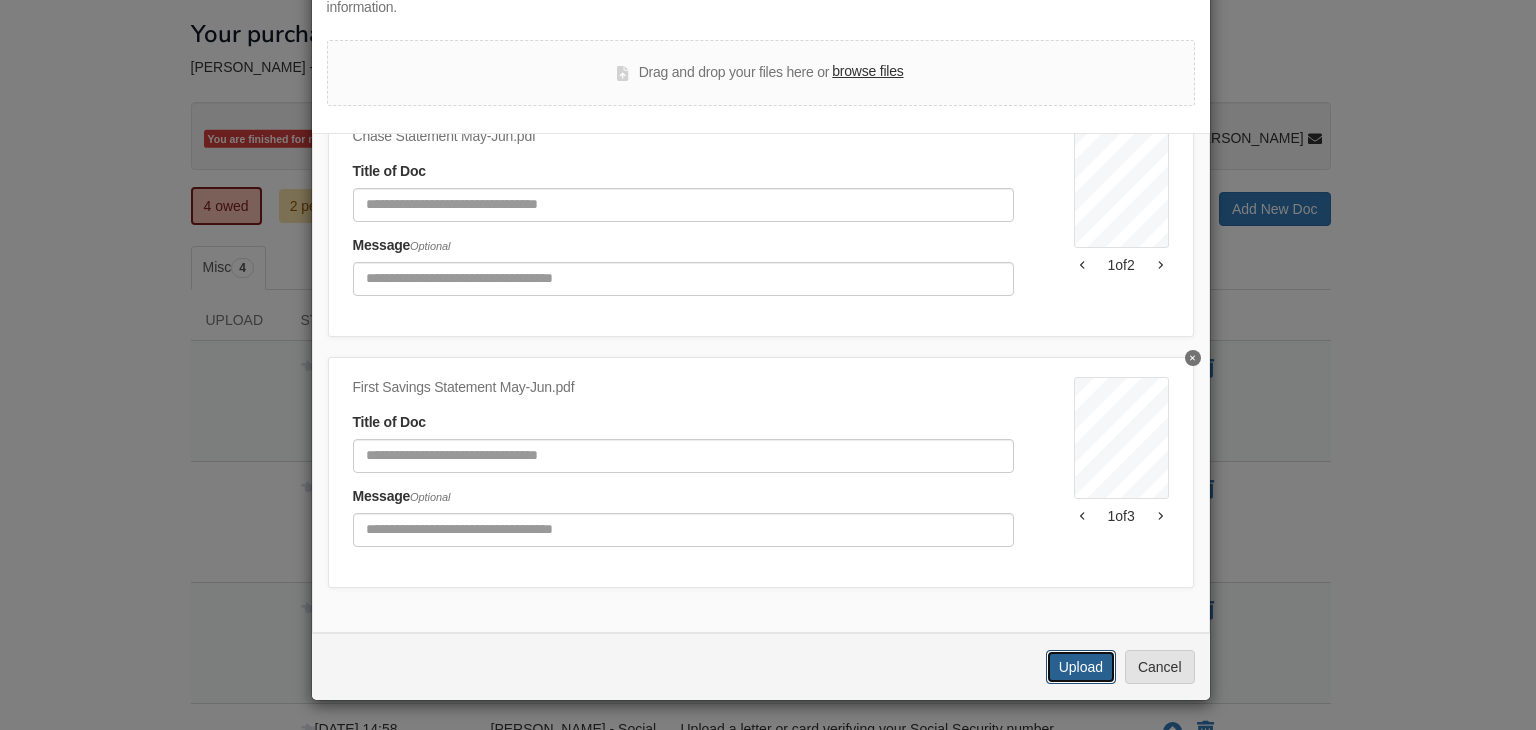 click on "Upload" at bounding box center (1081, 667) 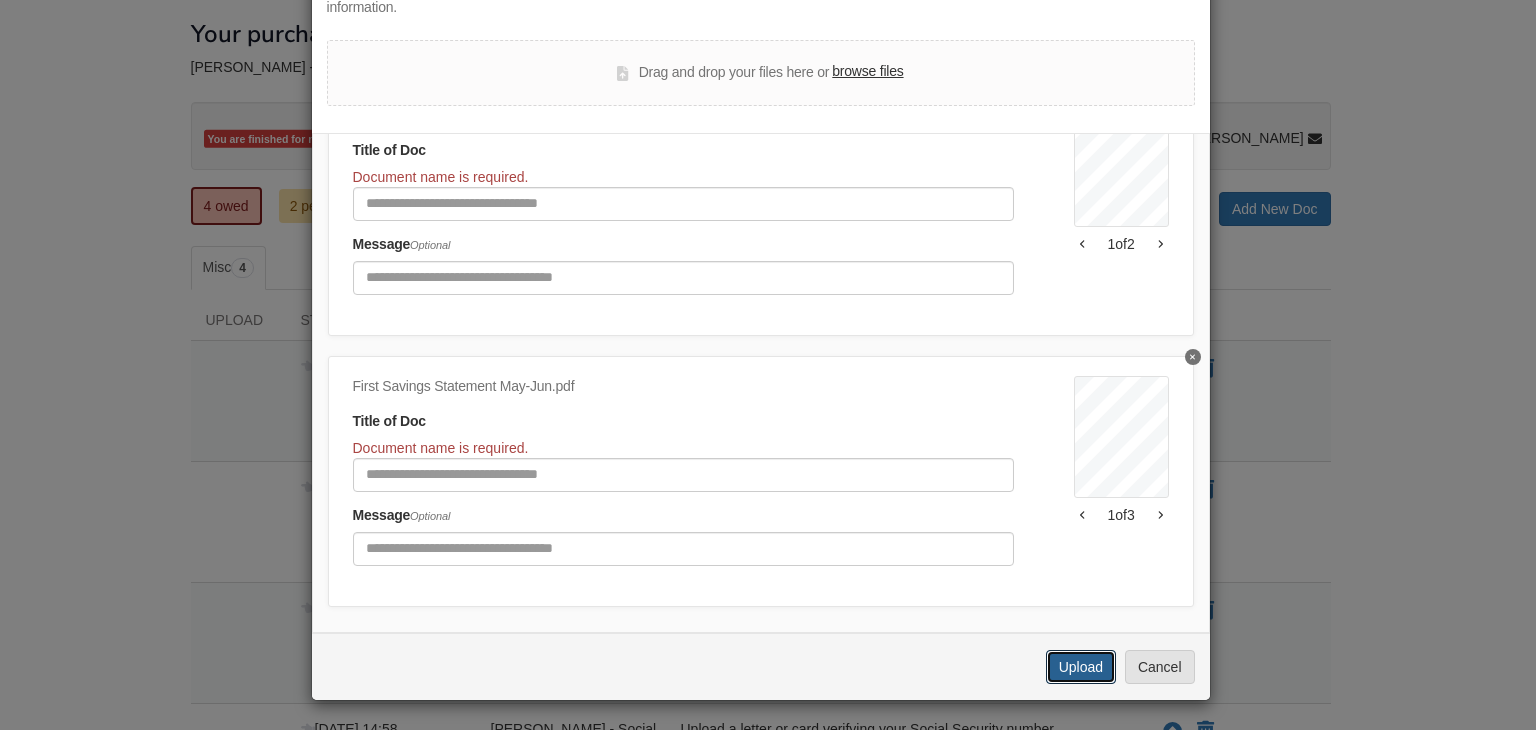 scroll, scrollTop: 1232, scrollLeft: 0, axis: vertical 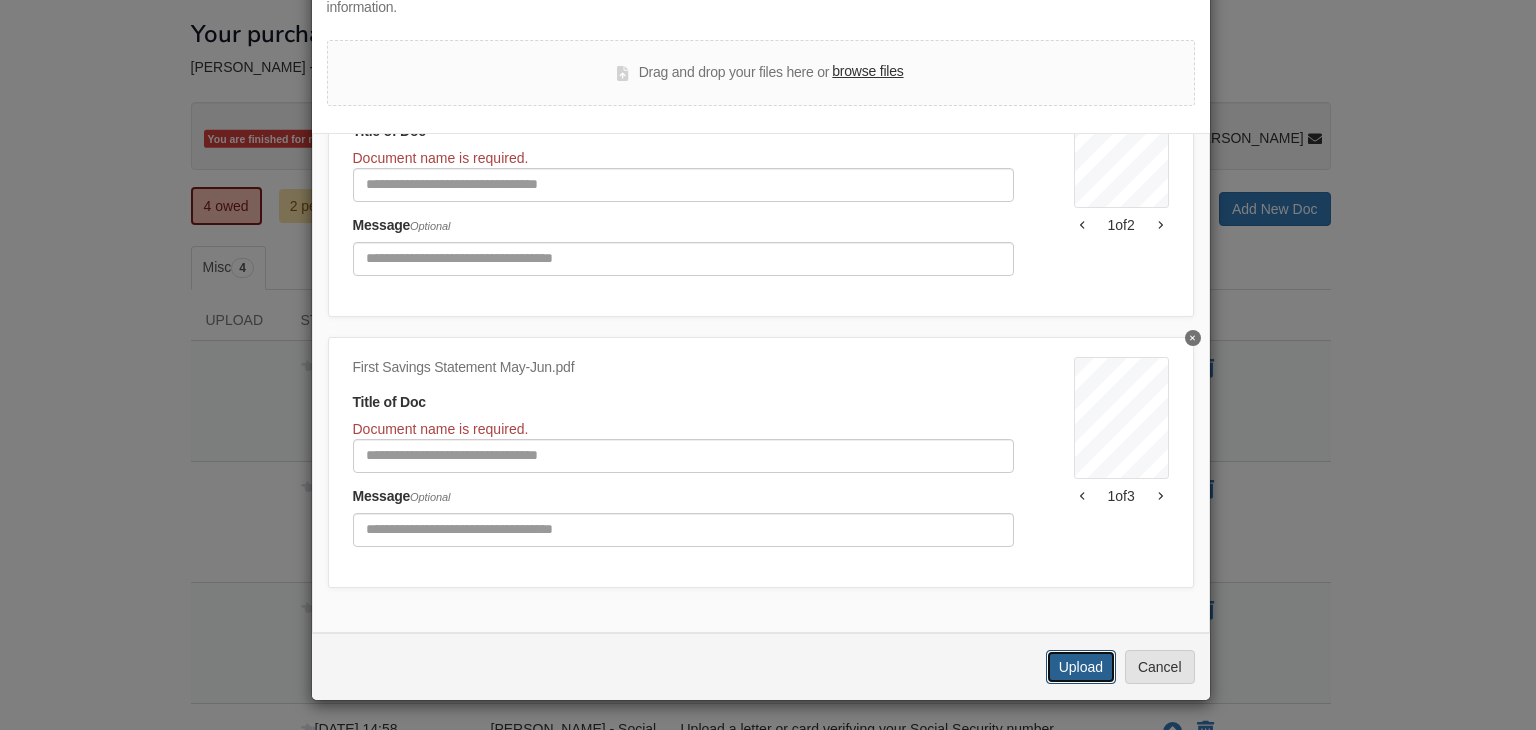 click on "Upload" at bounding box center [1081, 667] 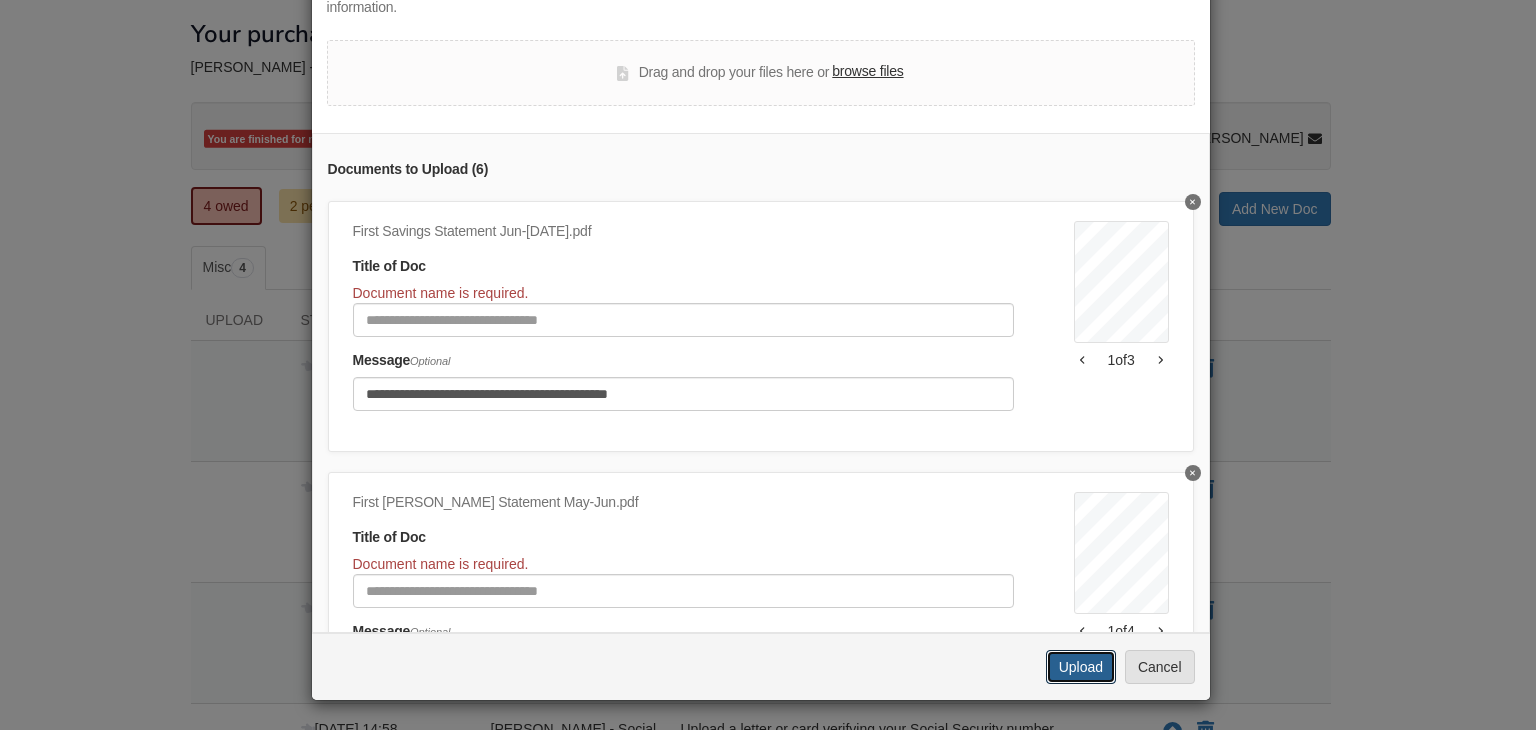 scroll, scrollTop: 0, scrollLeft: 0, axis: both 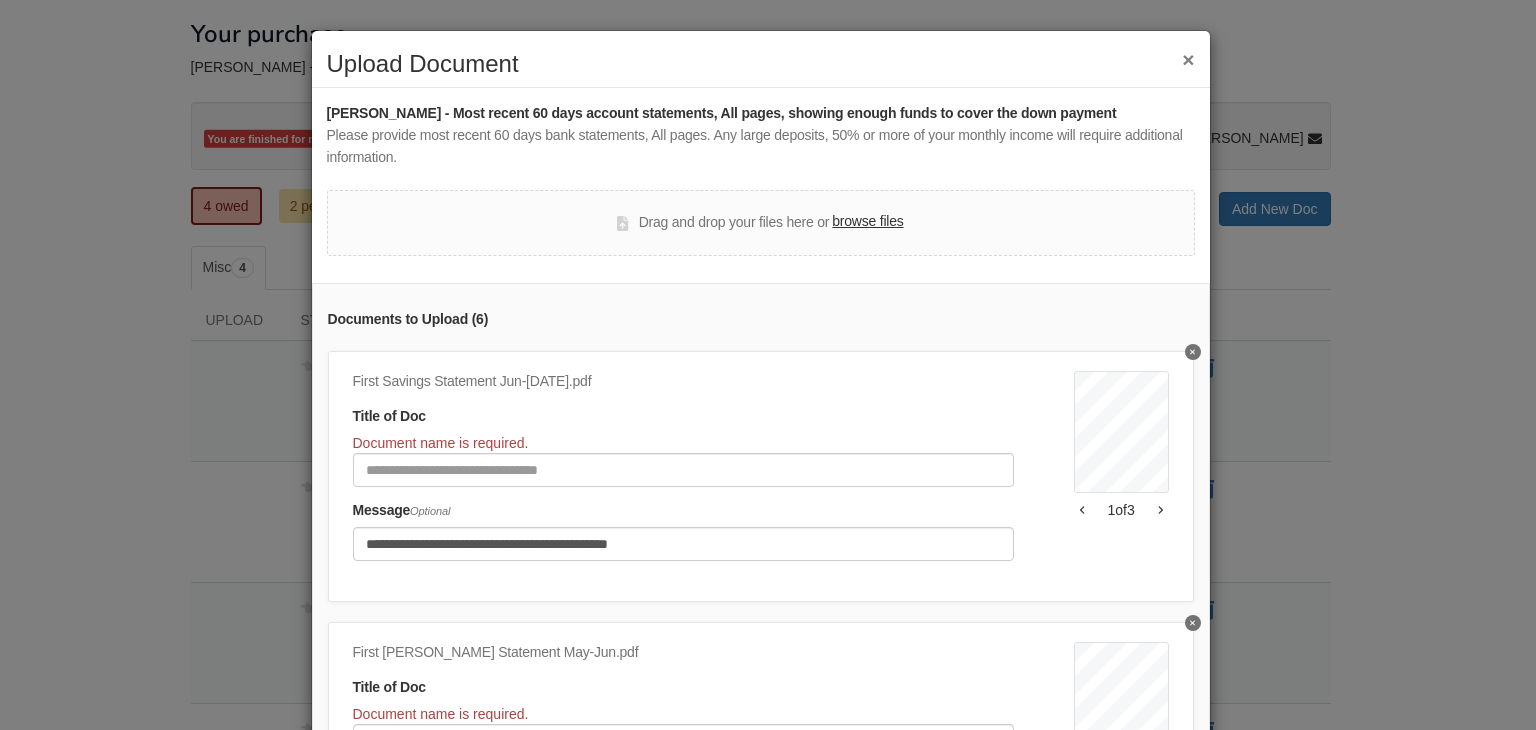 click on "×" at bounding box center [1188, 59] 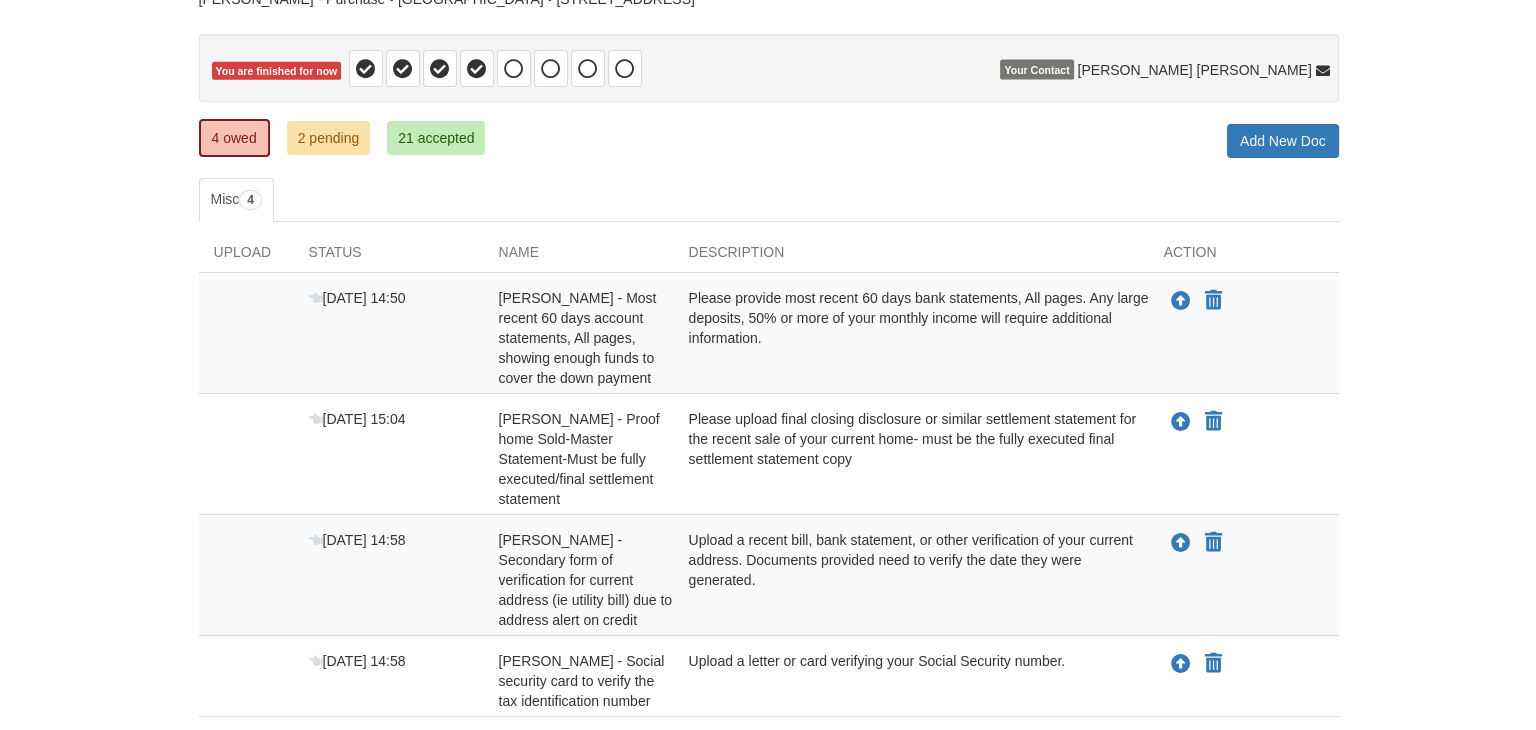 scroll, scrollTop: 200, scrollLeft: 0, axis: vertical 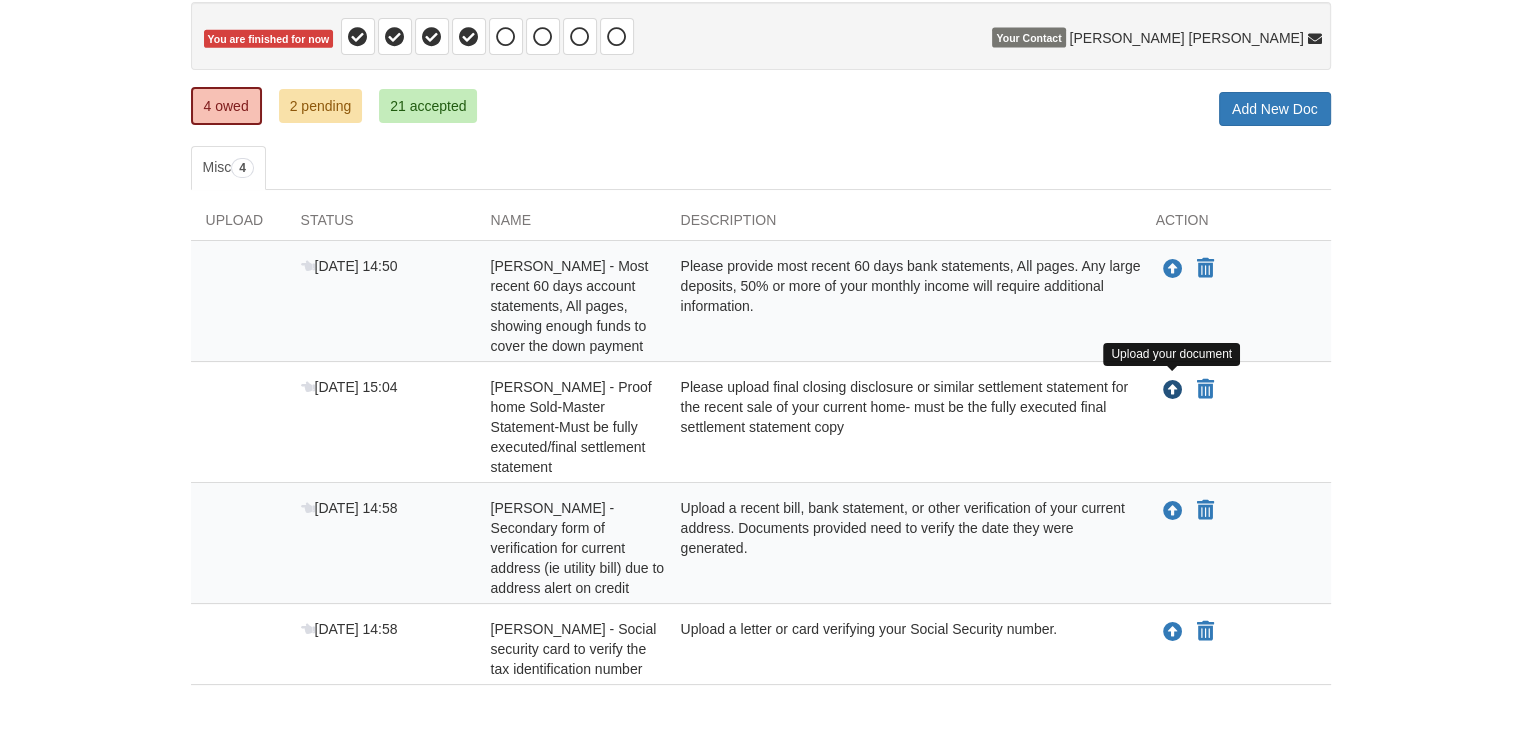click at bounding box center (1173, 391) 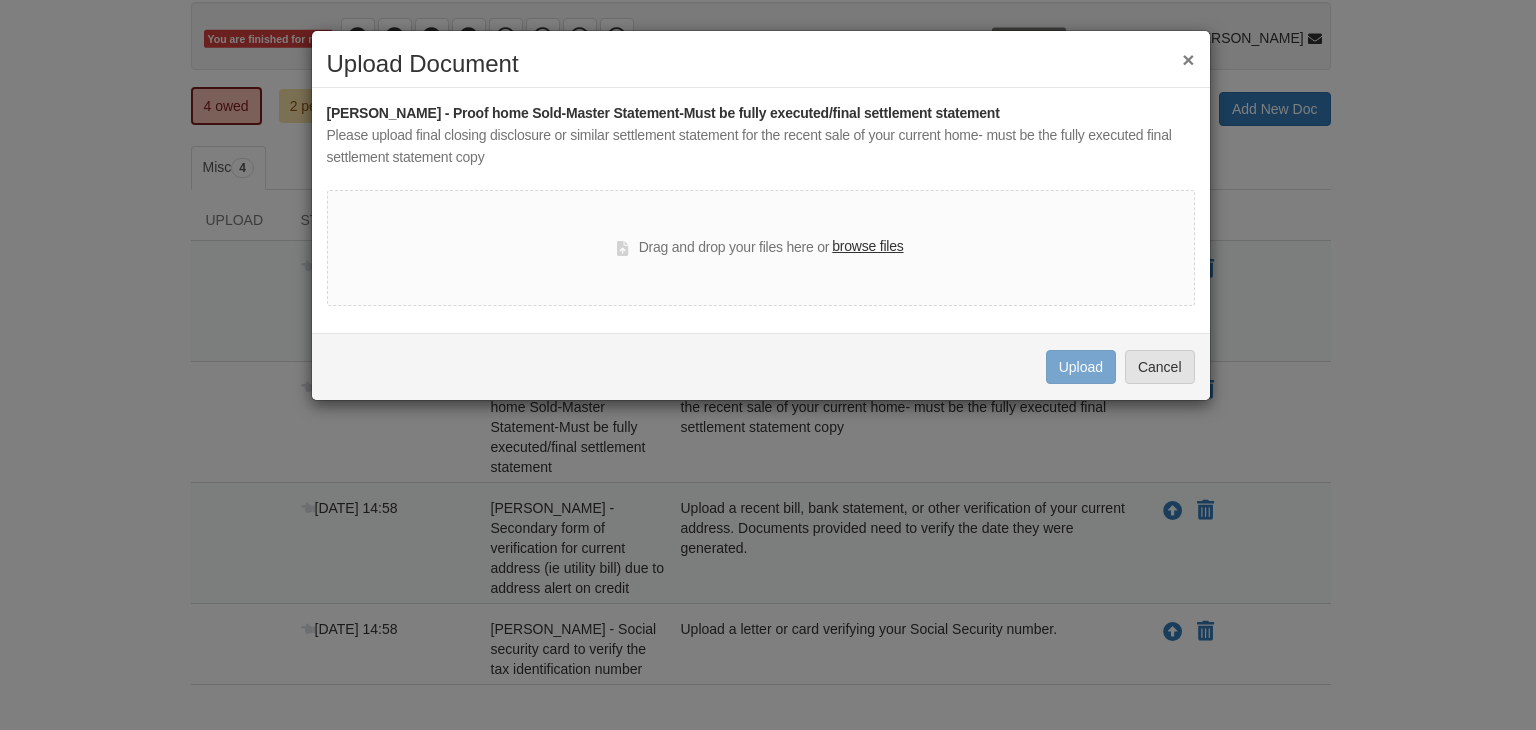 click on "browse files" at bounding box center [867, 247] 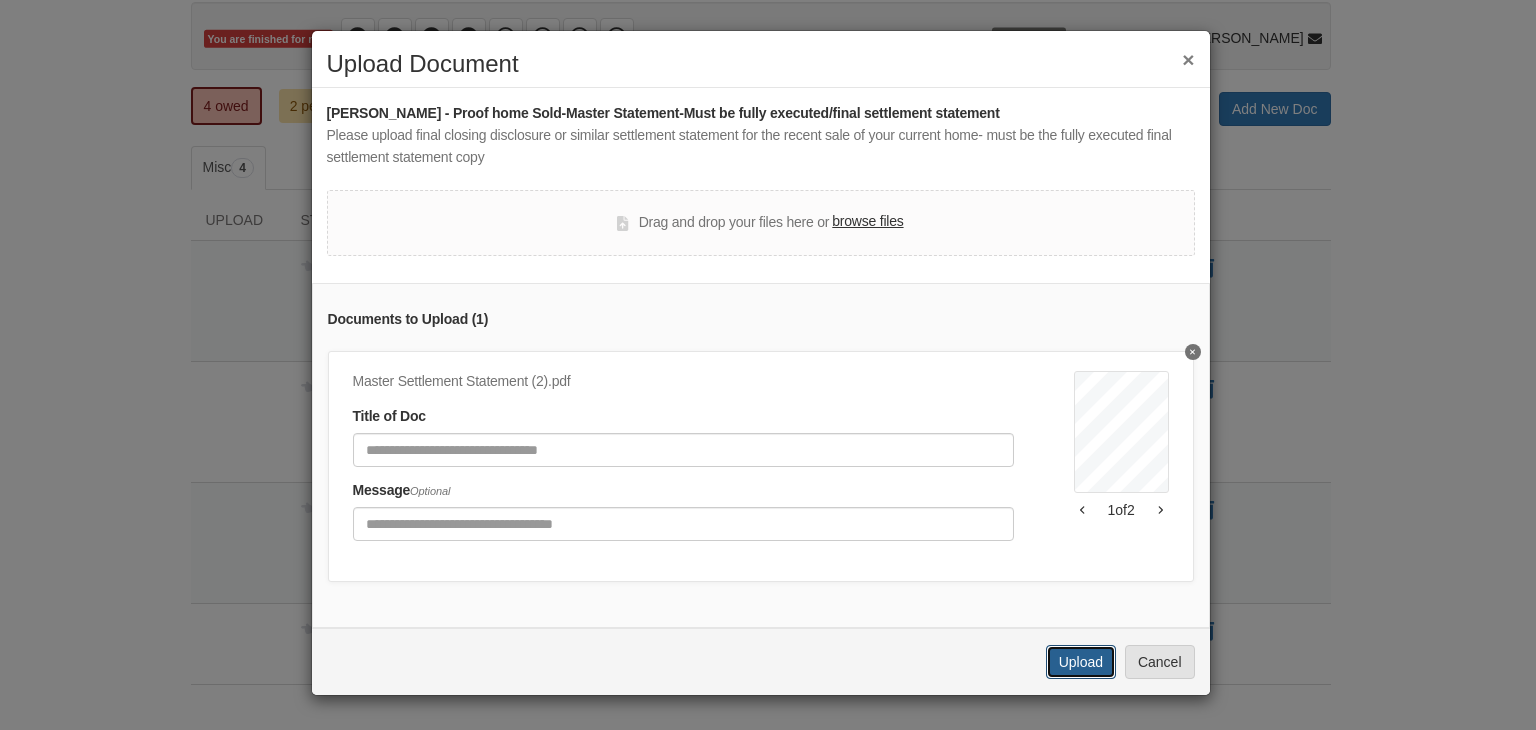 click on "Upload" at bounding box center (1081, 662) 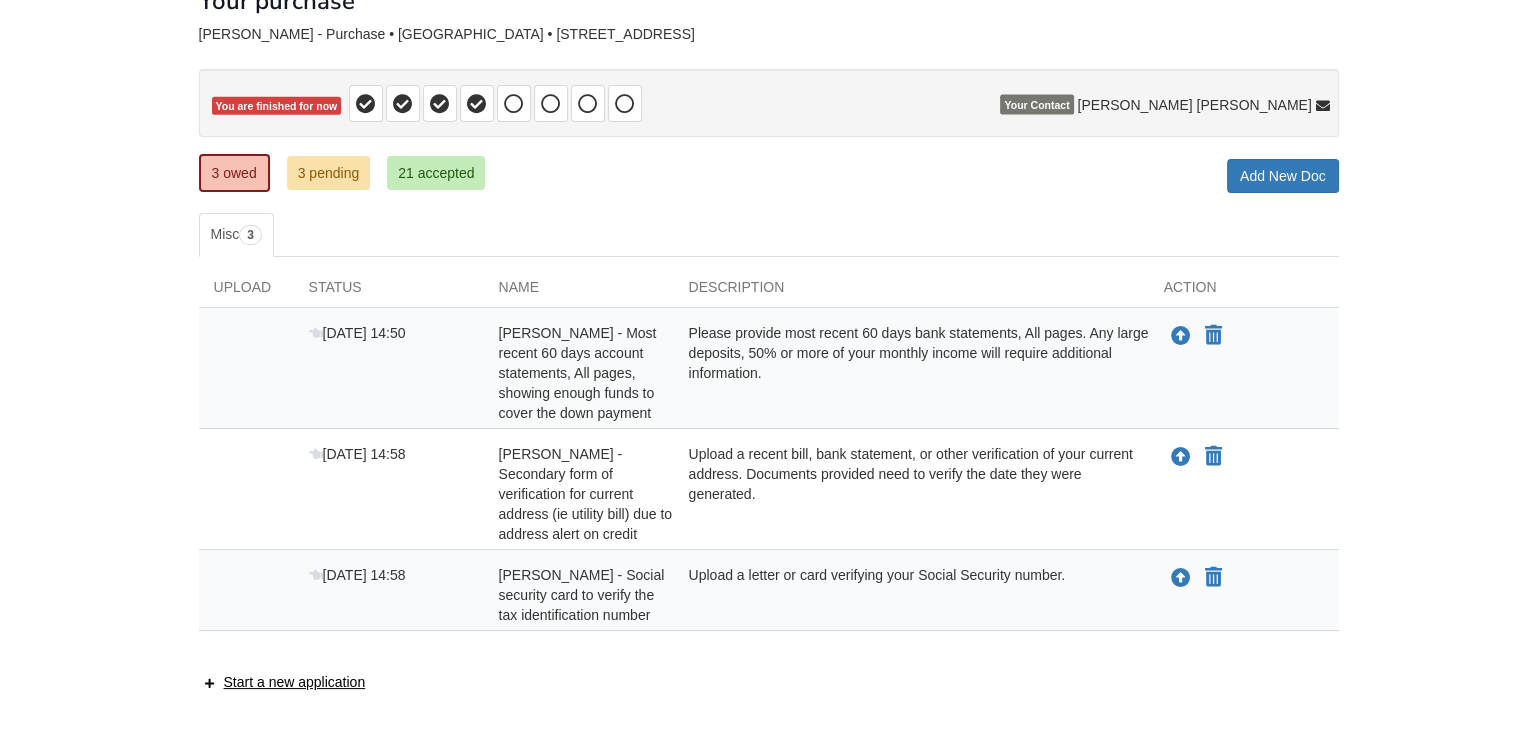 scroll, scrollTop: 100, scrollLeft: 0, axis: vertical 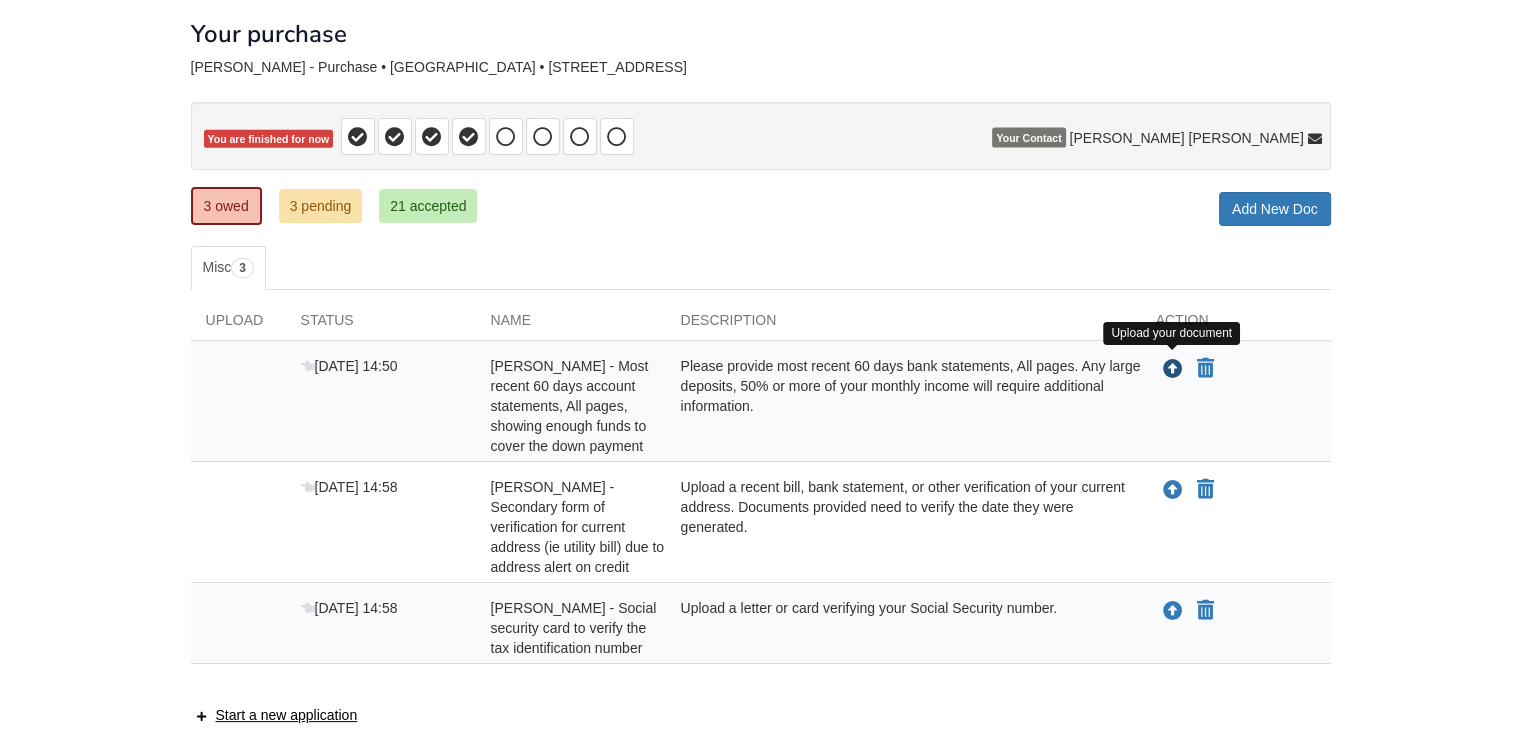 click at bounding box center [1173, 370] 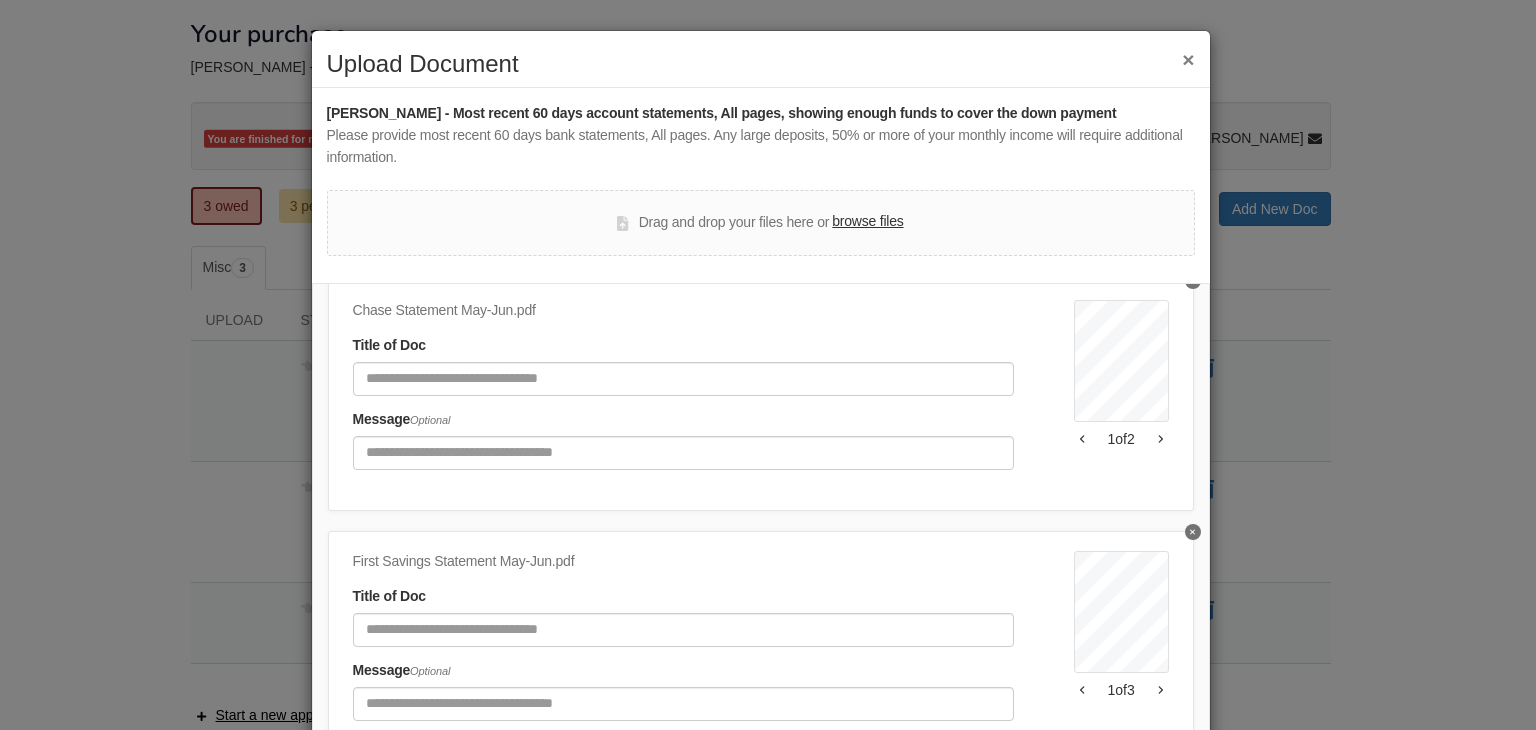 scroll, scrollTop: 1112, scrollLeft: 0, axis: vertical 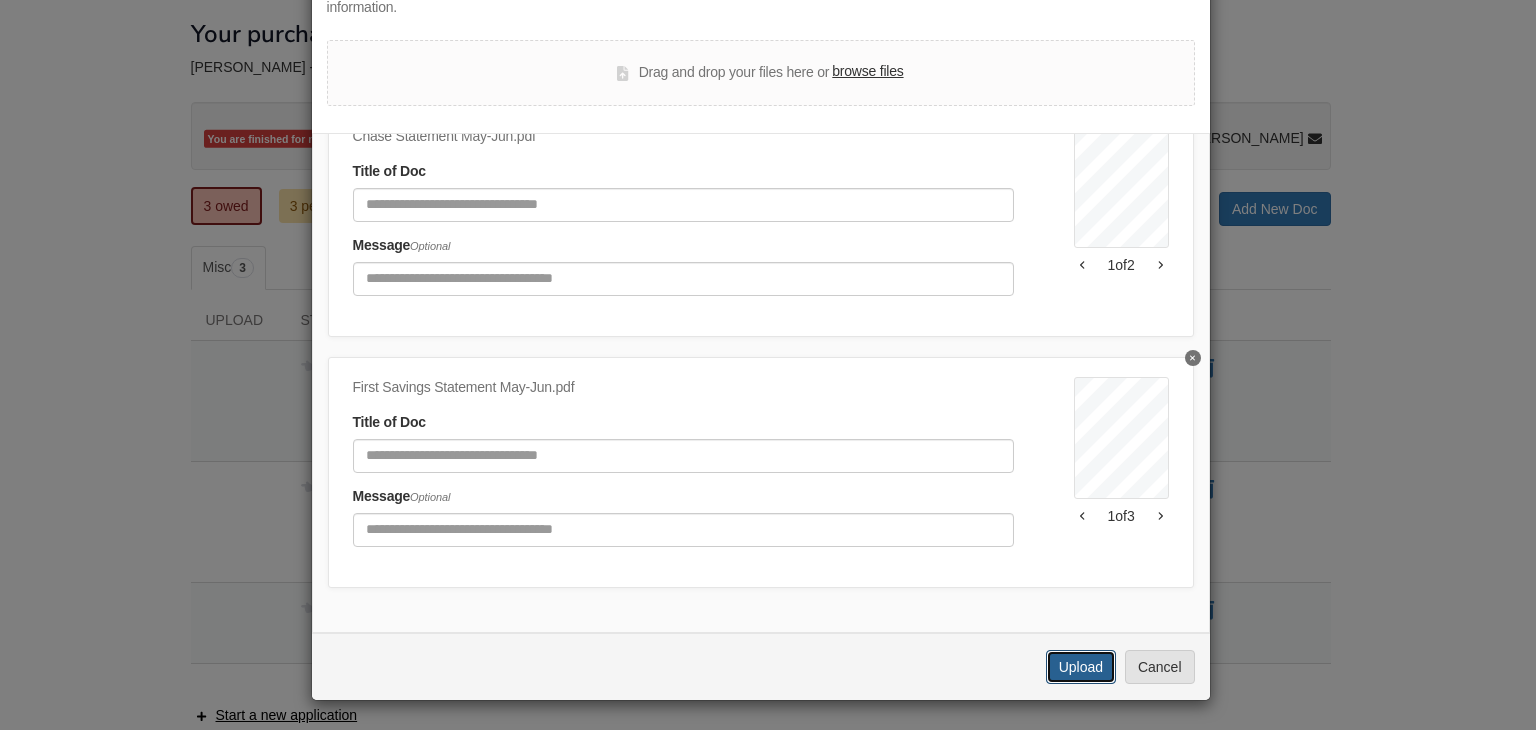 click on "Upload" at bounding box center (1081, 667) 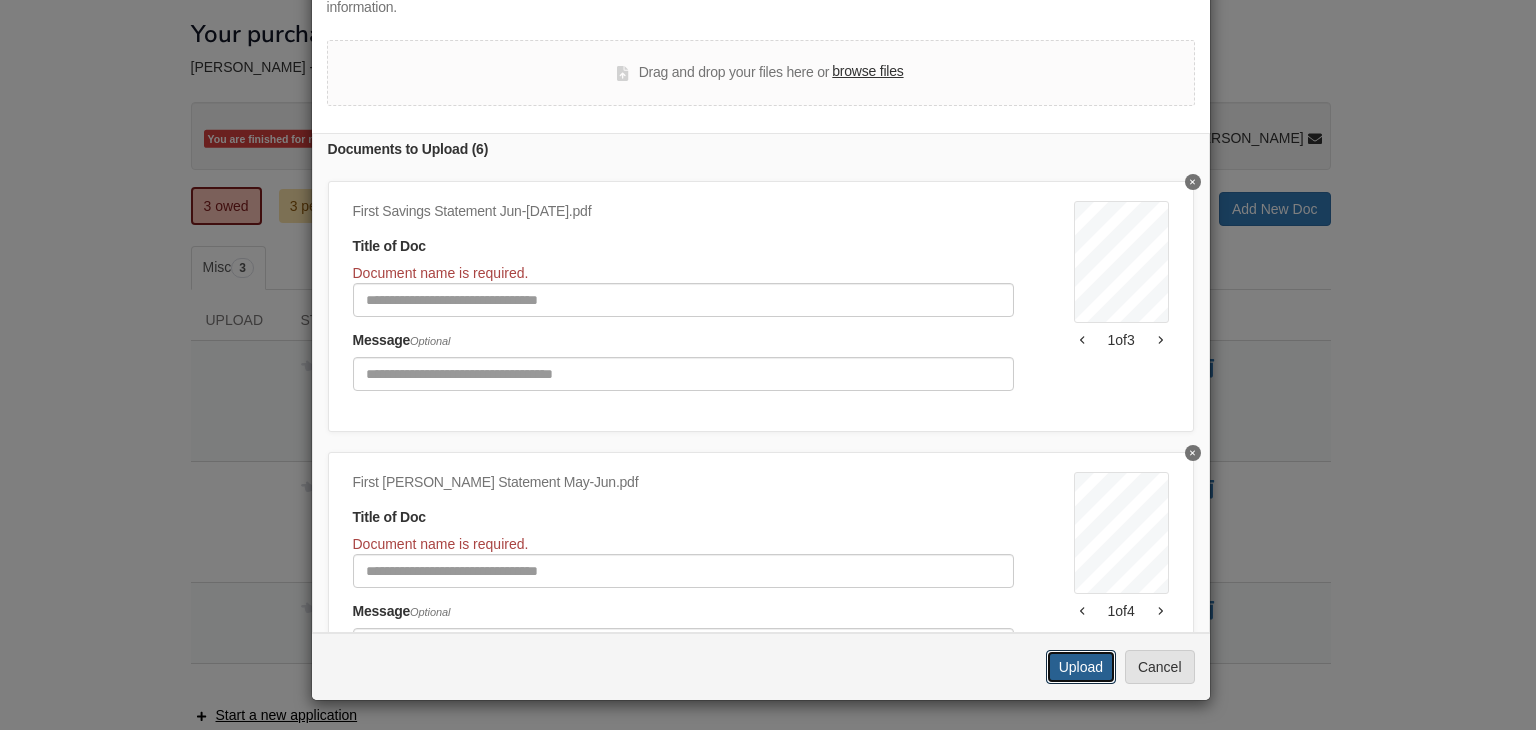 scroll, scrollTop: 0, scrollLeft: 0, axis: both 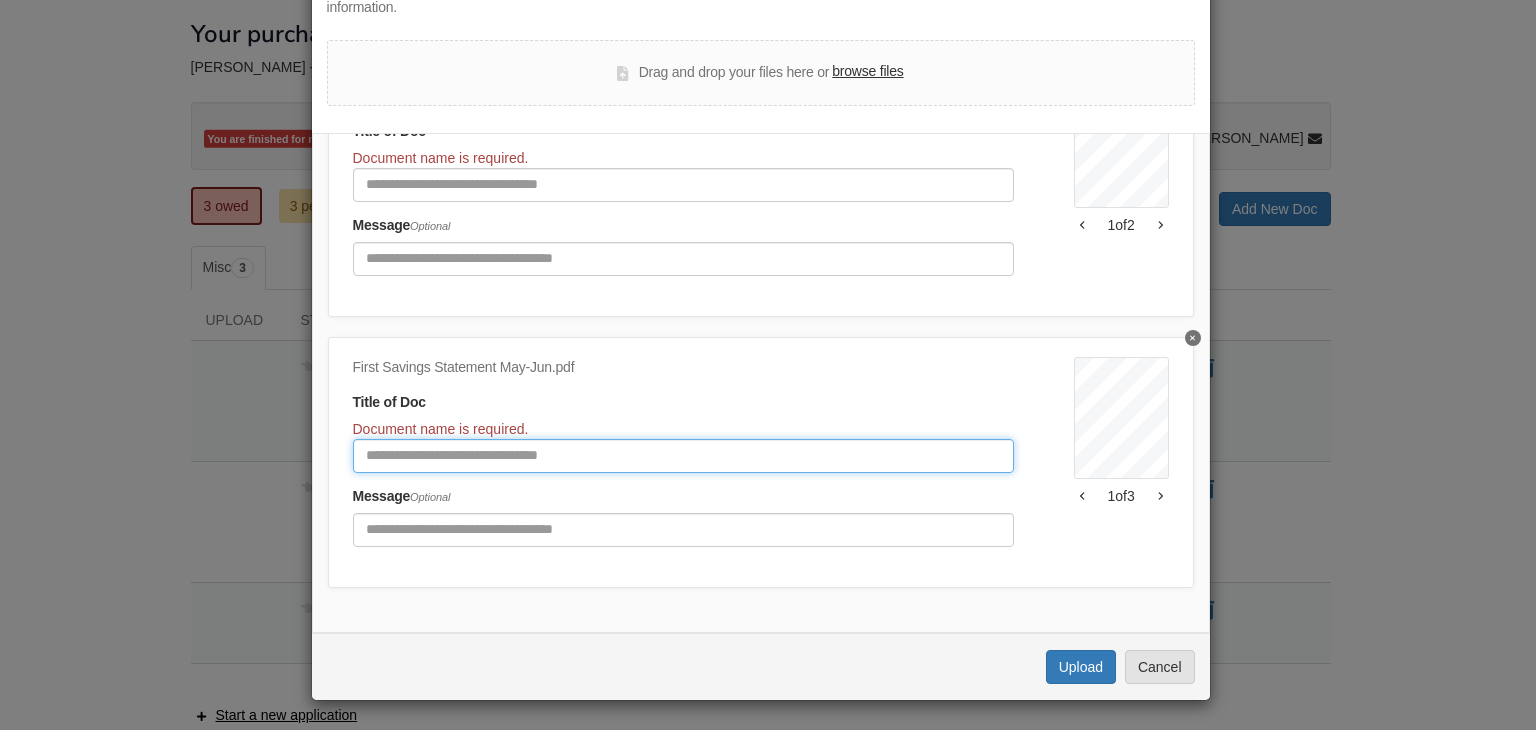 click at bounding box center (683, 456) 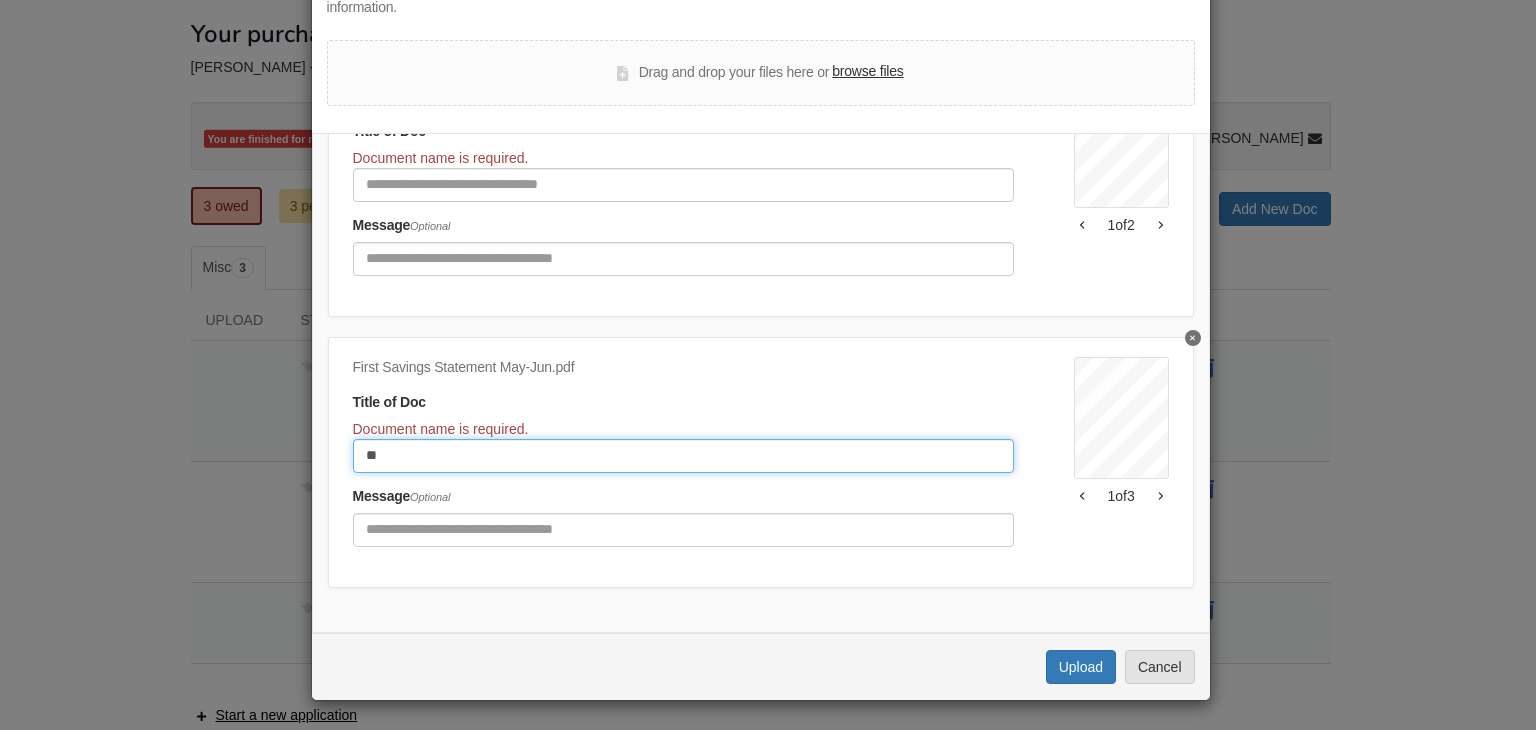 type on "*" 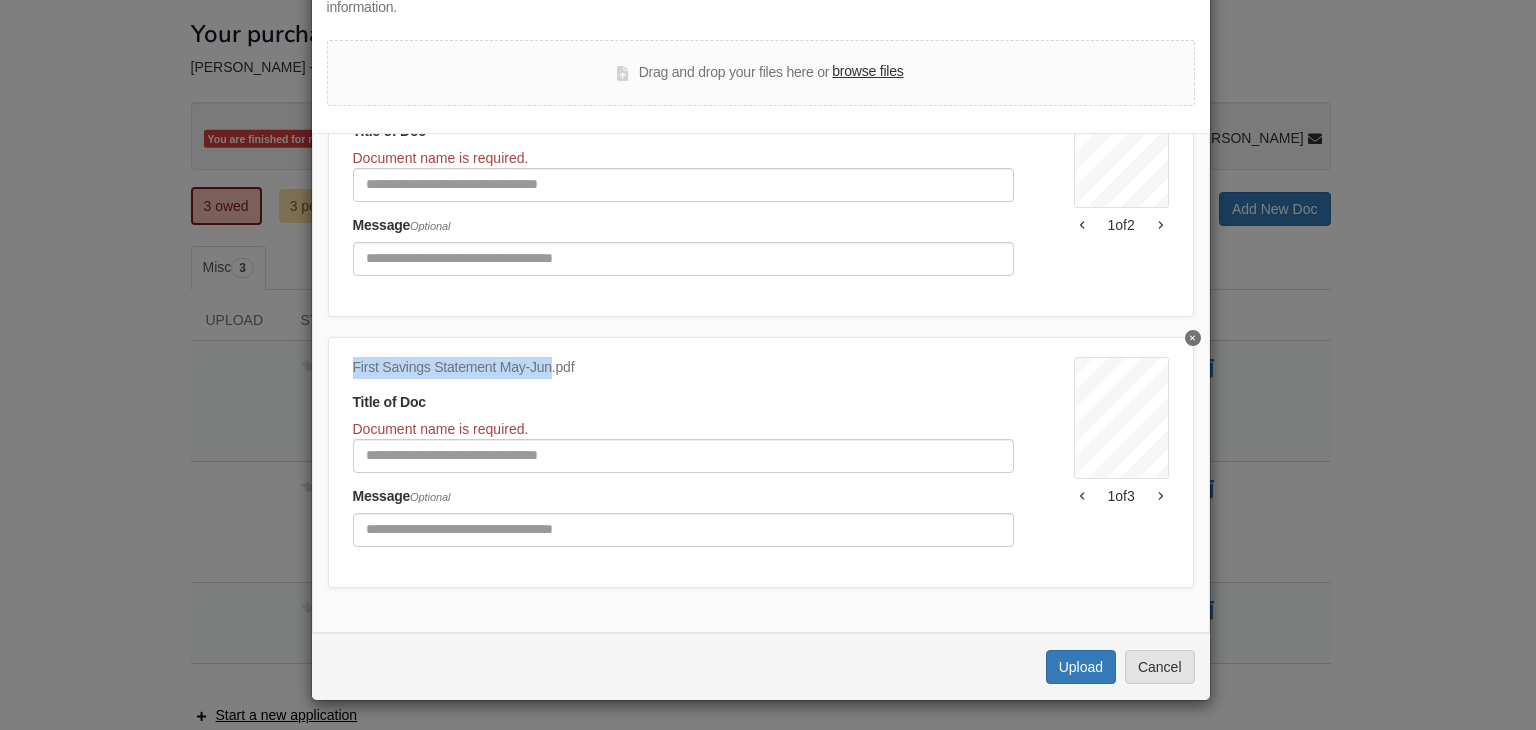drag, startPoint x: 344, startPoint y: 353, endPoint x: 542, endPoint y: 361, distance: 198.16154 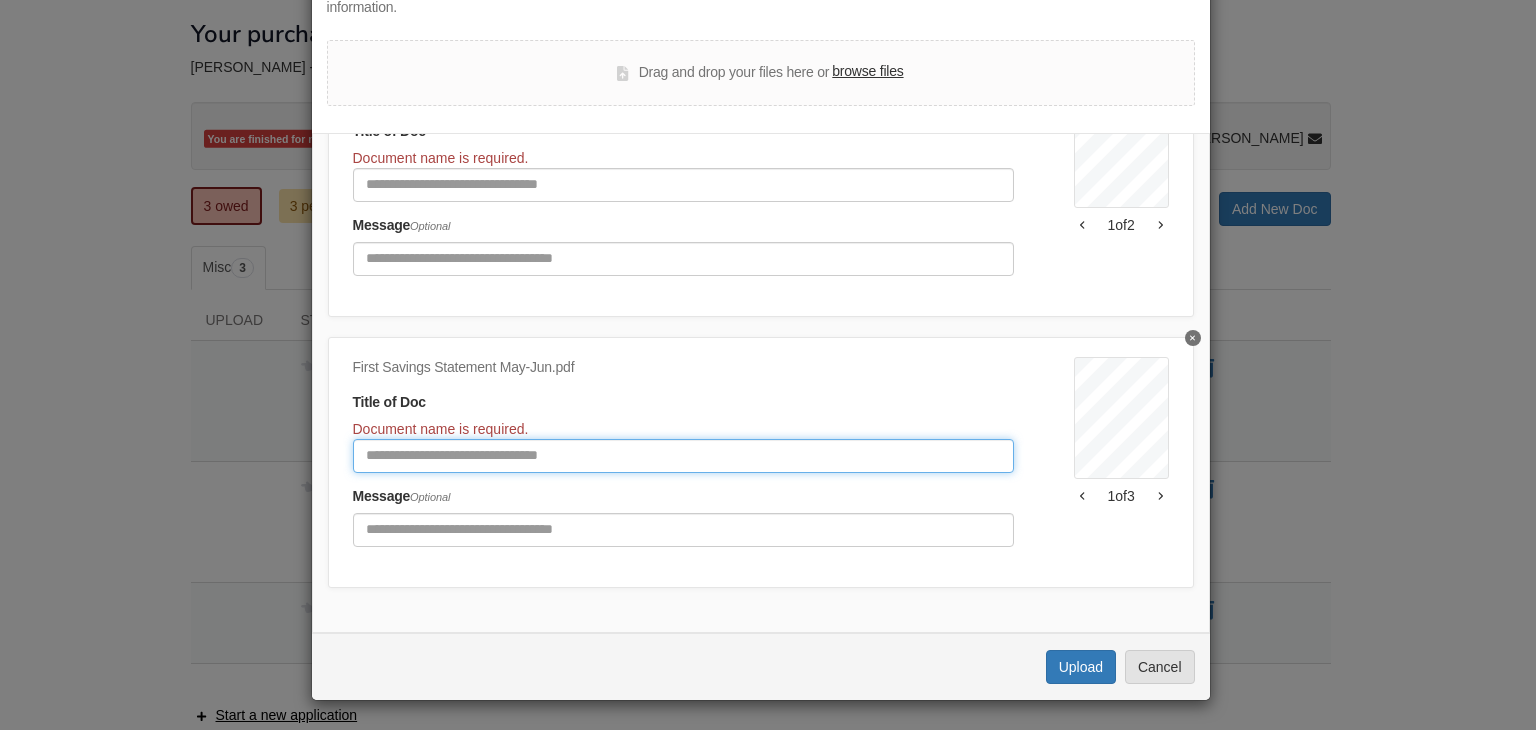 paste on "**********" 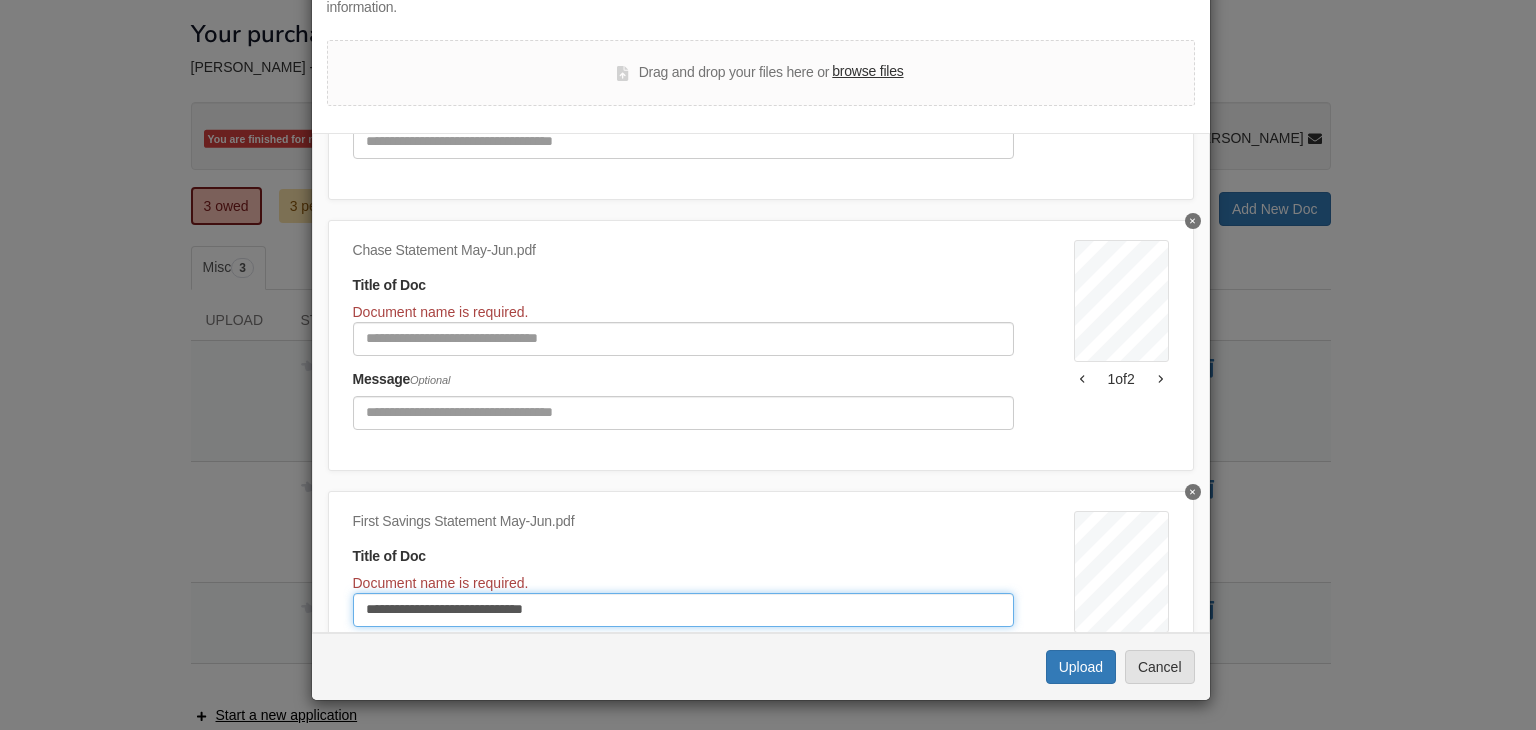 scroll, scrollTop: 1032, scrollLeft: 0, axis: vertical 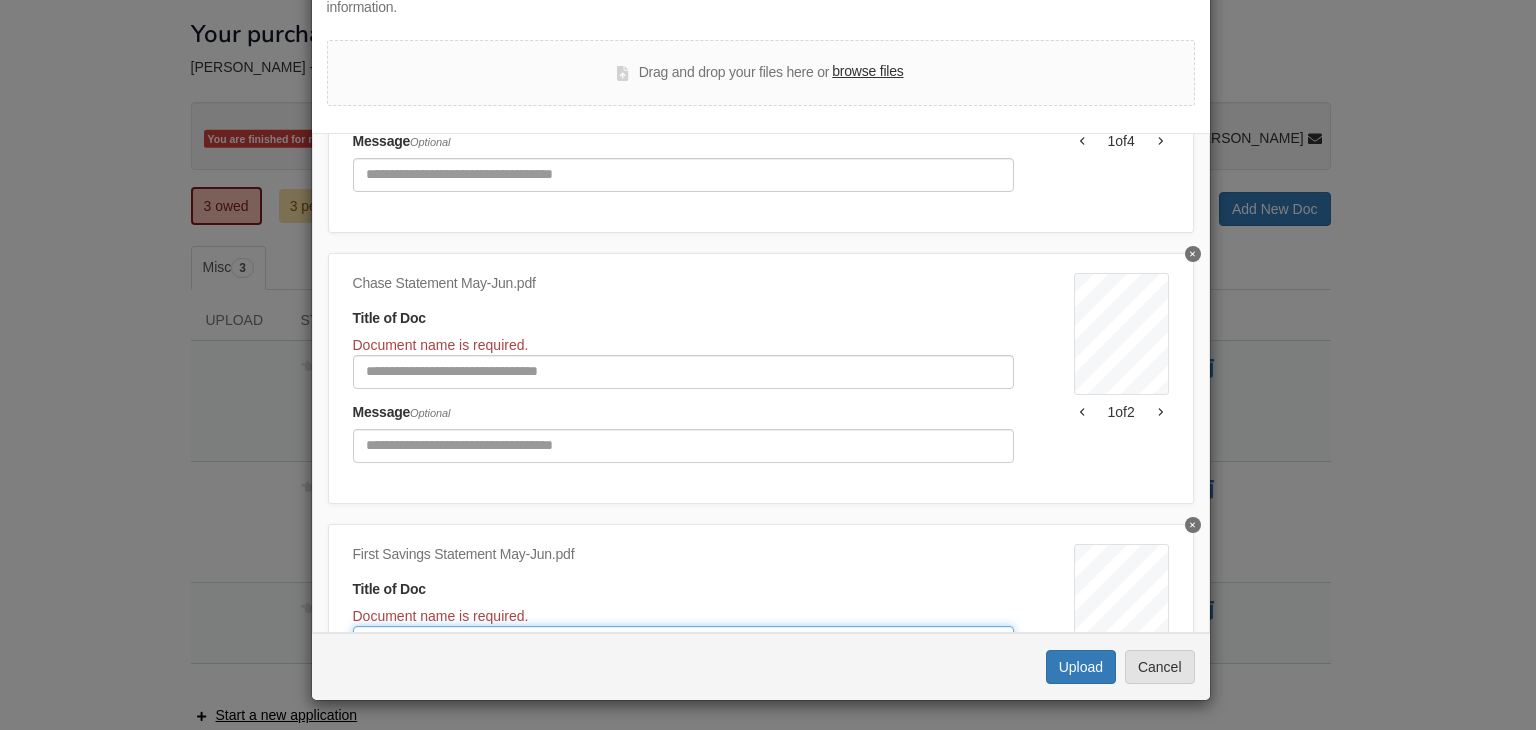 type on "**********" 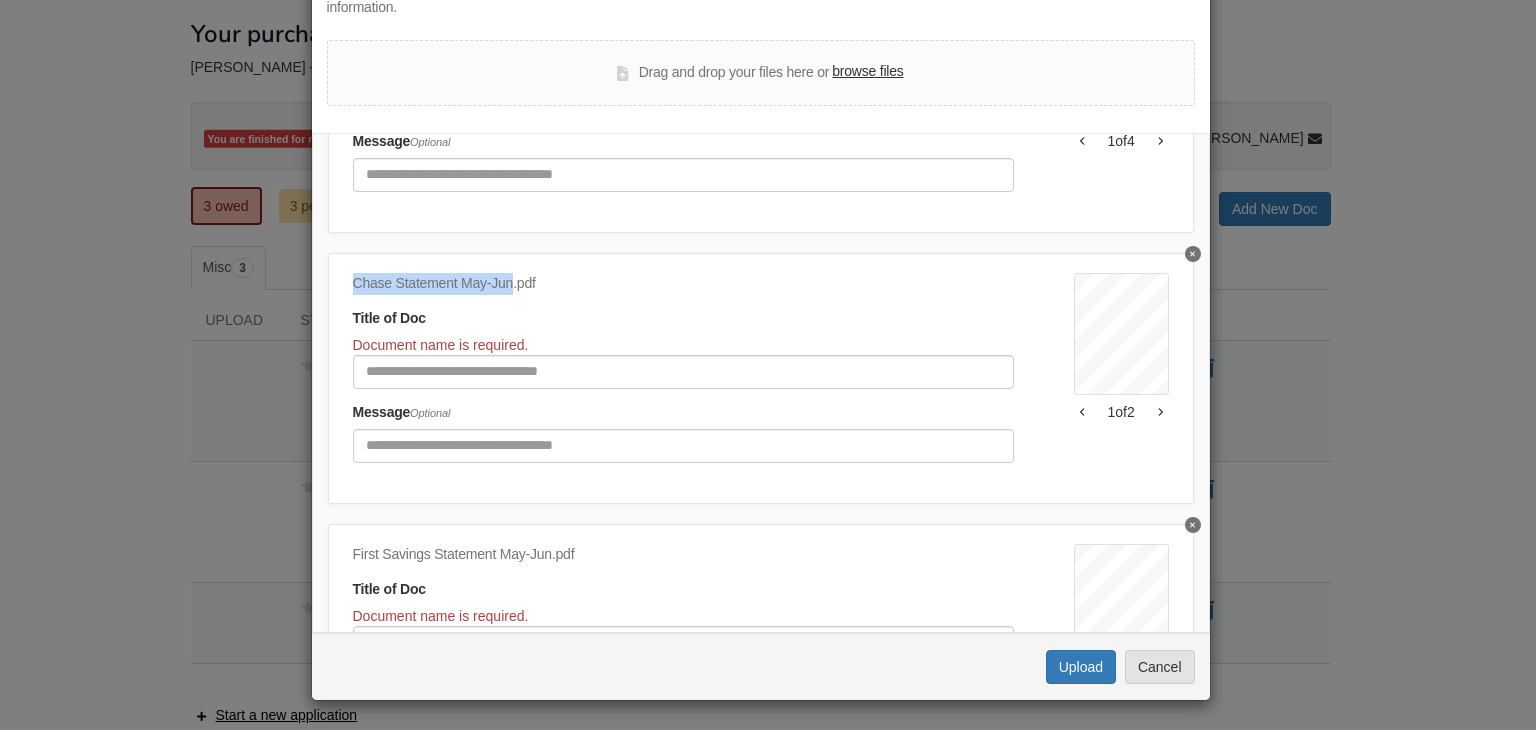 drag, startPoint x: 345, startPoint y: 276, endPoint x: 504, endPoint y: 274, distance: 159.01257 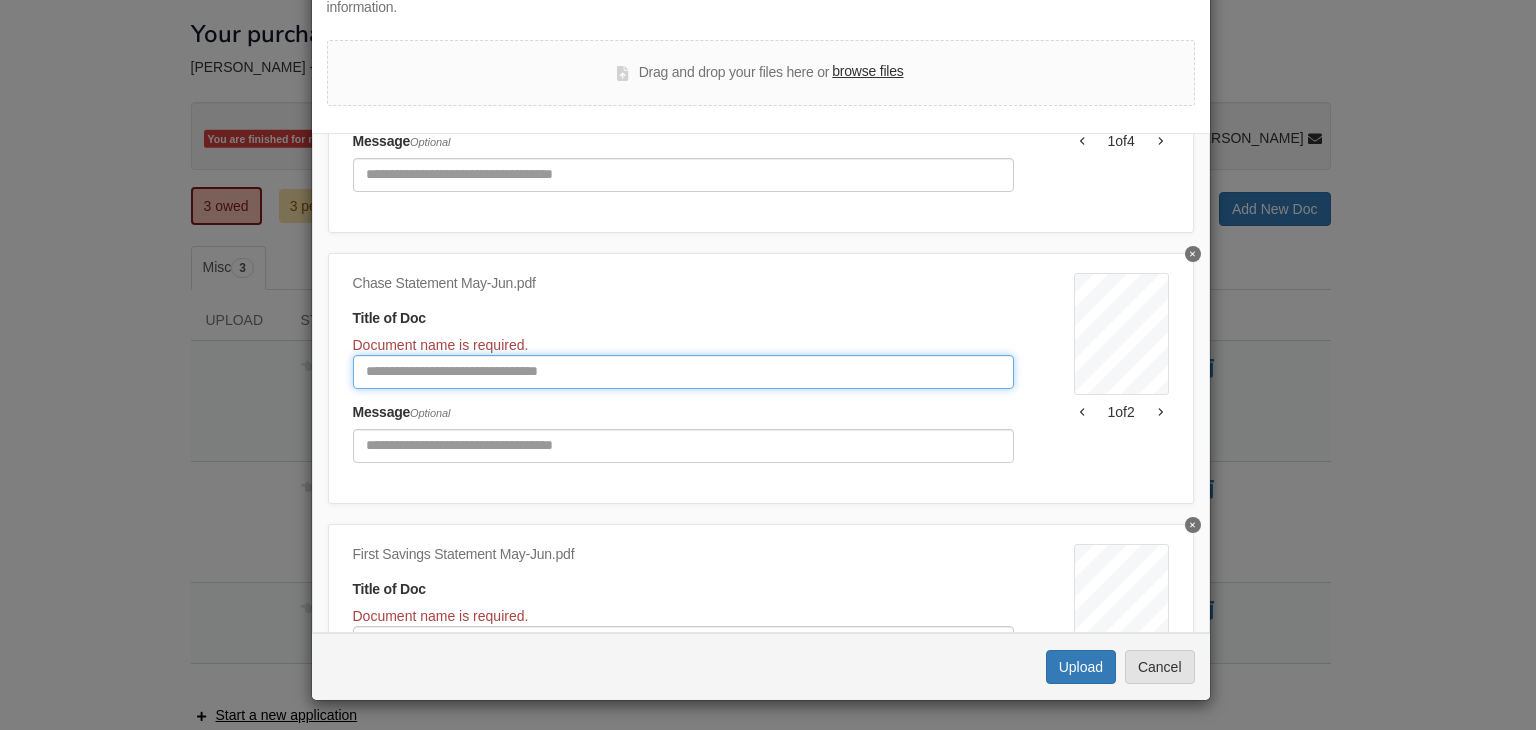 paste on "**********" 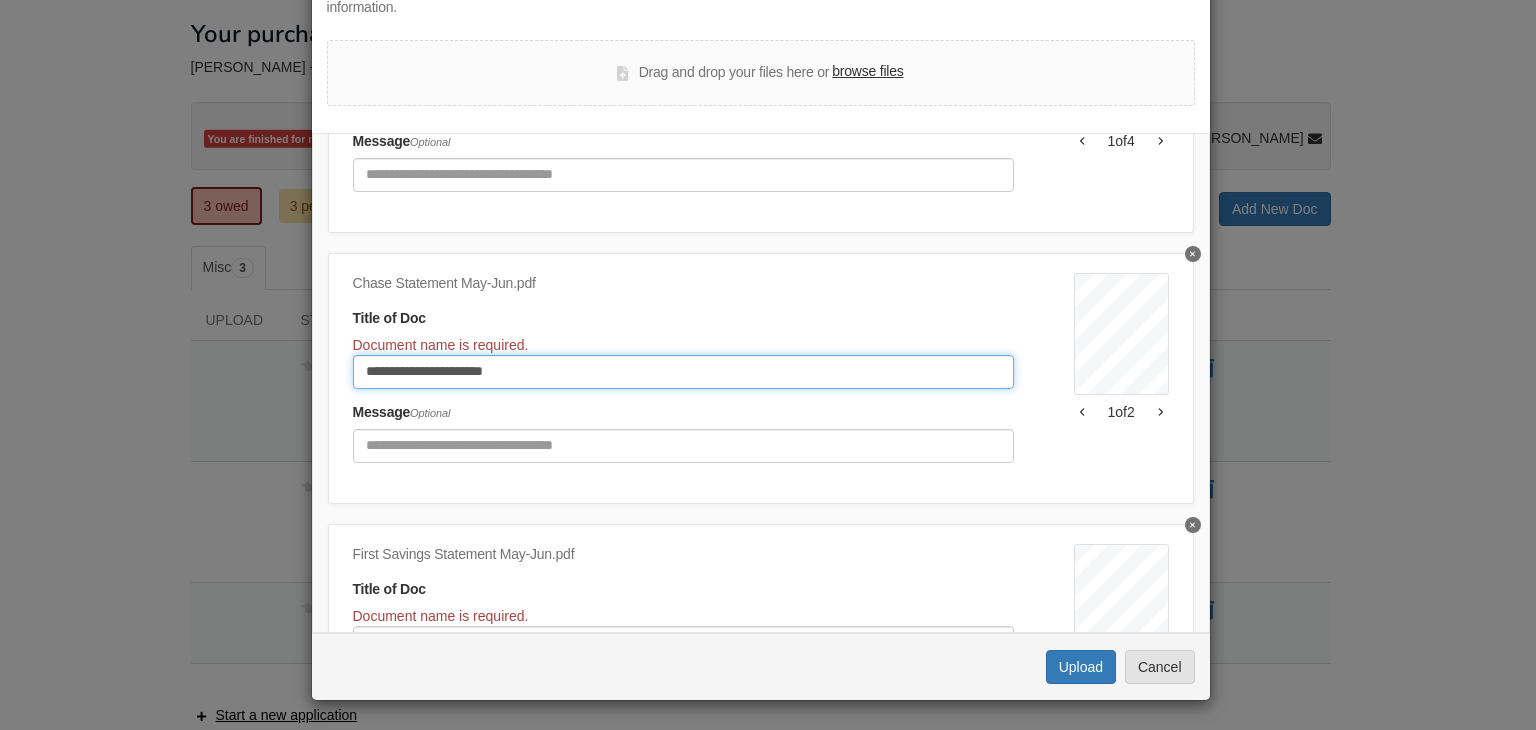 type on "**********" 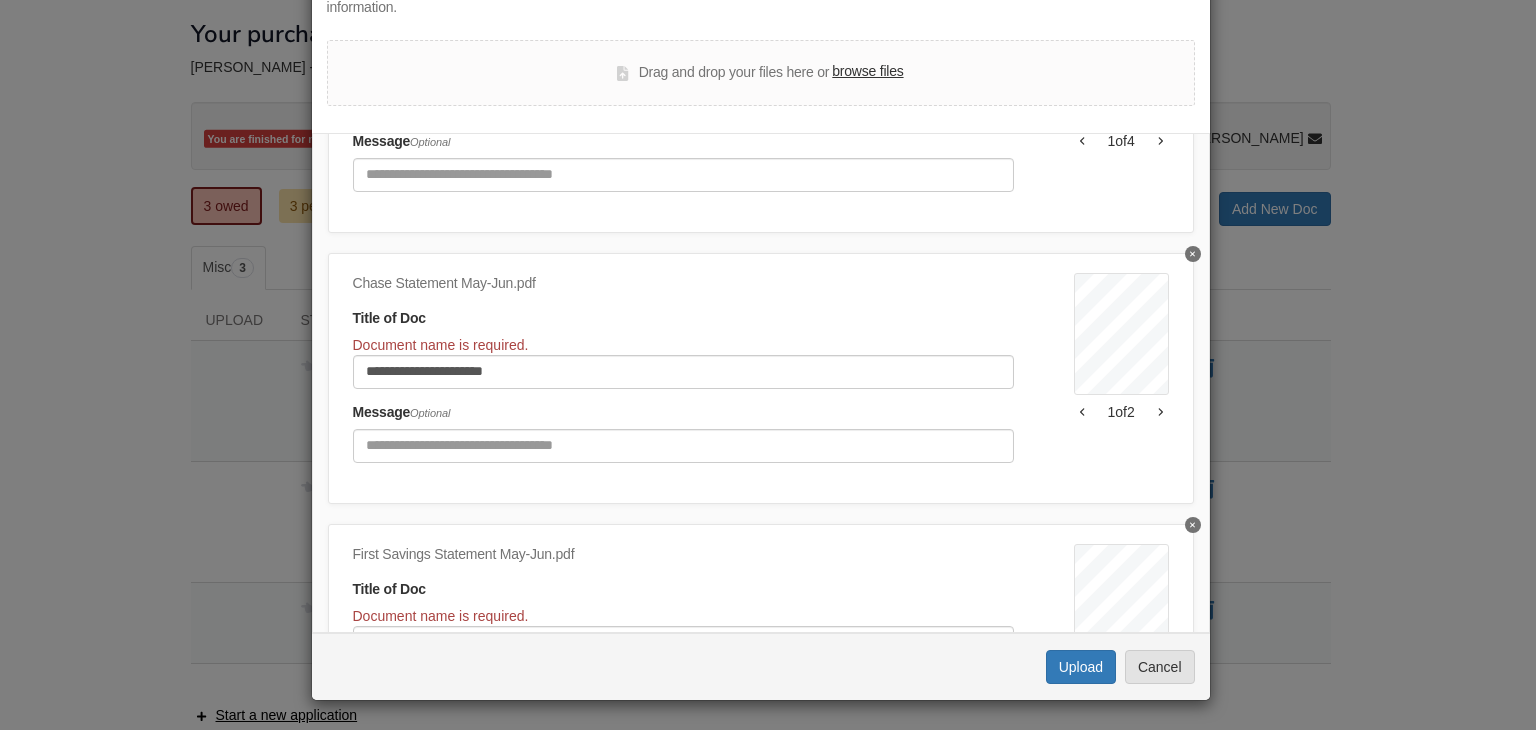 click on "**********" 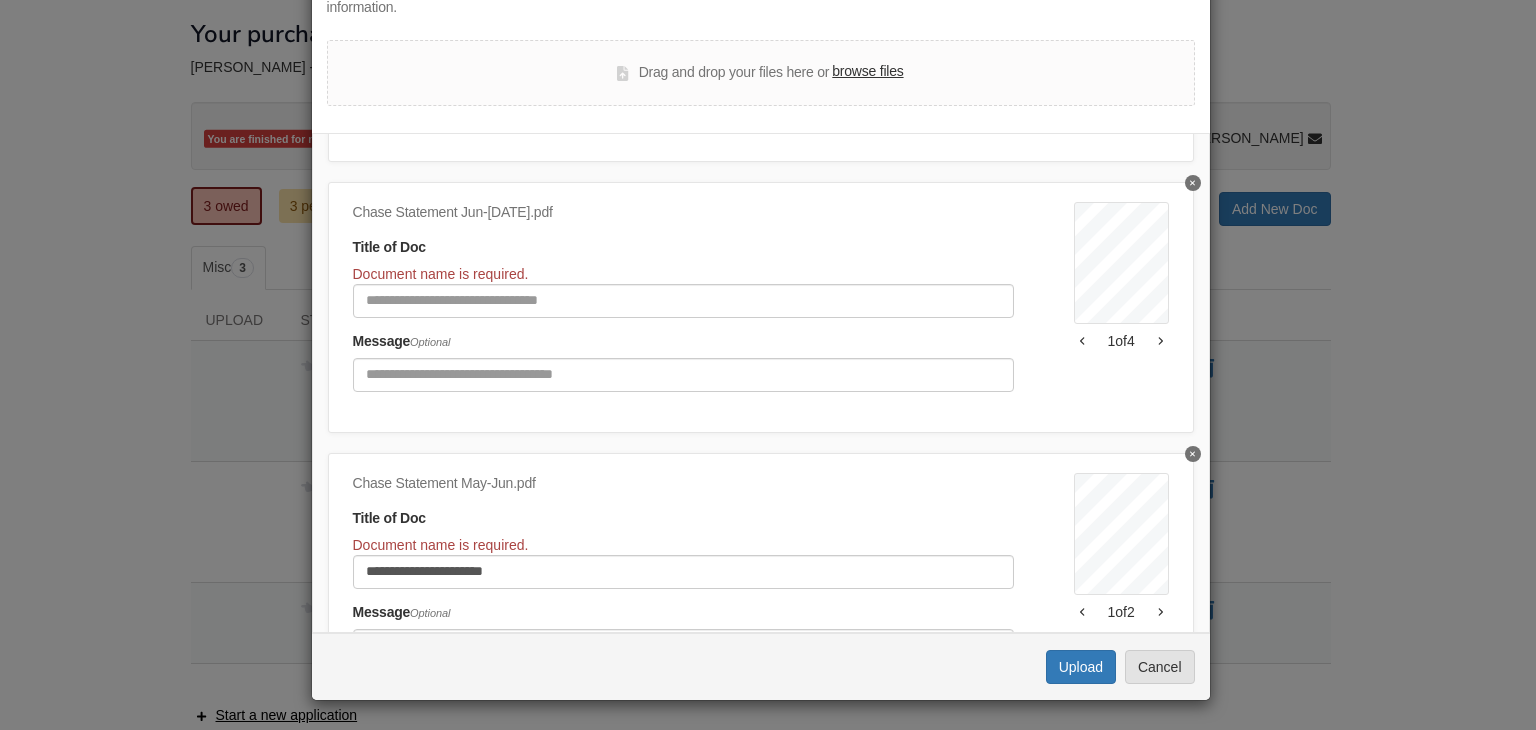 scroll, scrollTop: 732, scrollLeft: 0, axis: vertical 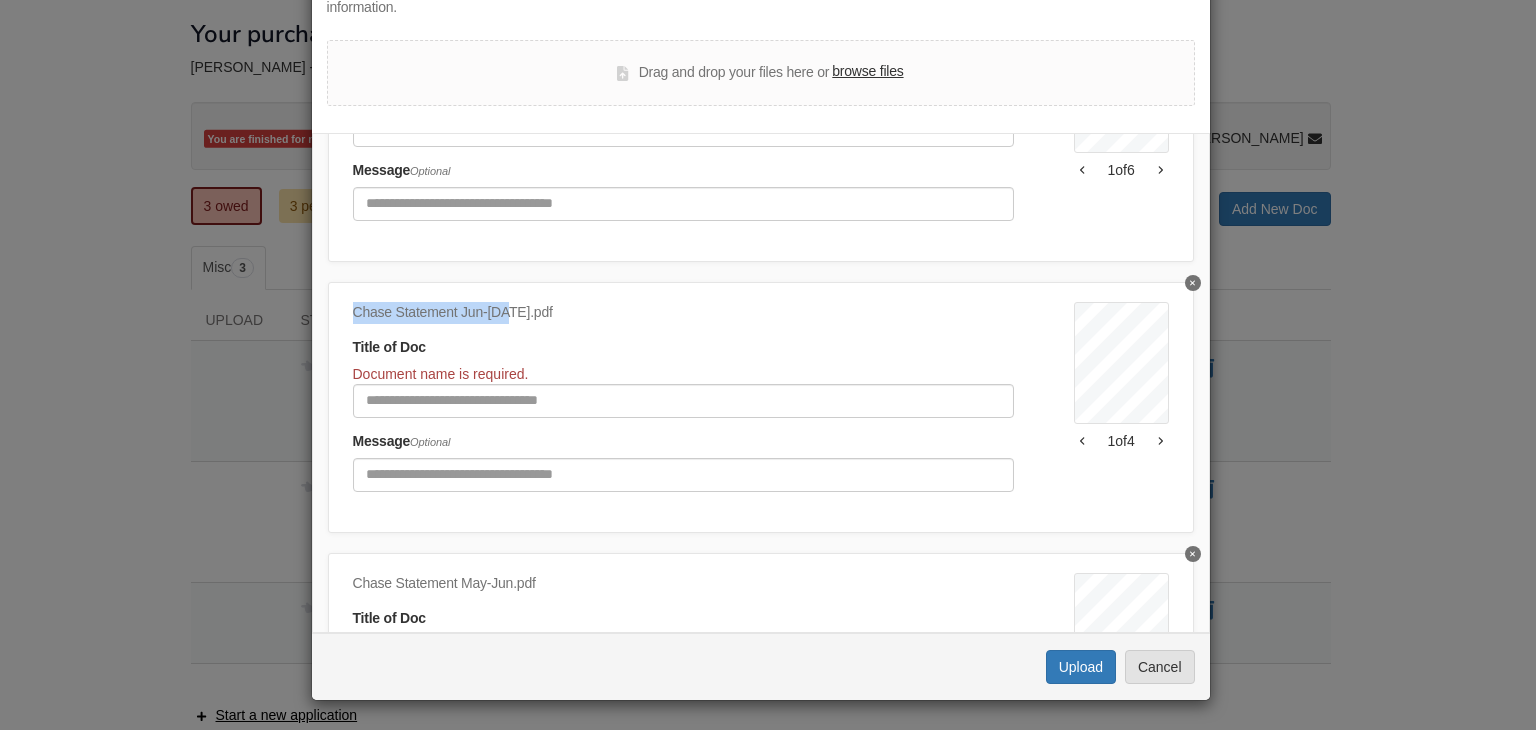 drag, startPoint x: 344, startPoint y: 309, endPoint x: 496, endPoint y: 312, distance: 152.0296 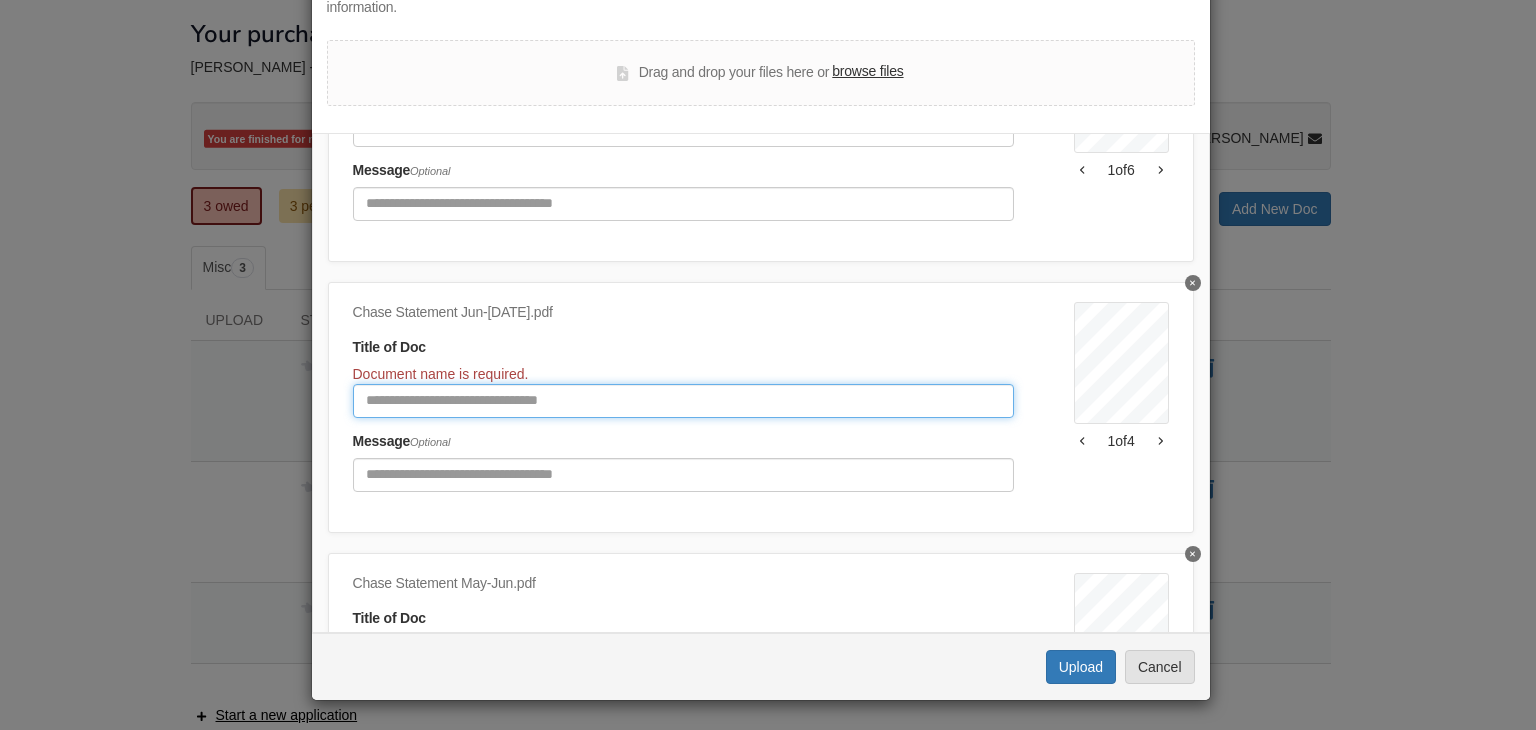 paste on "**********" 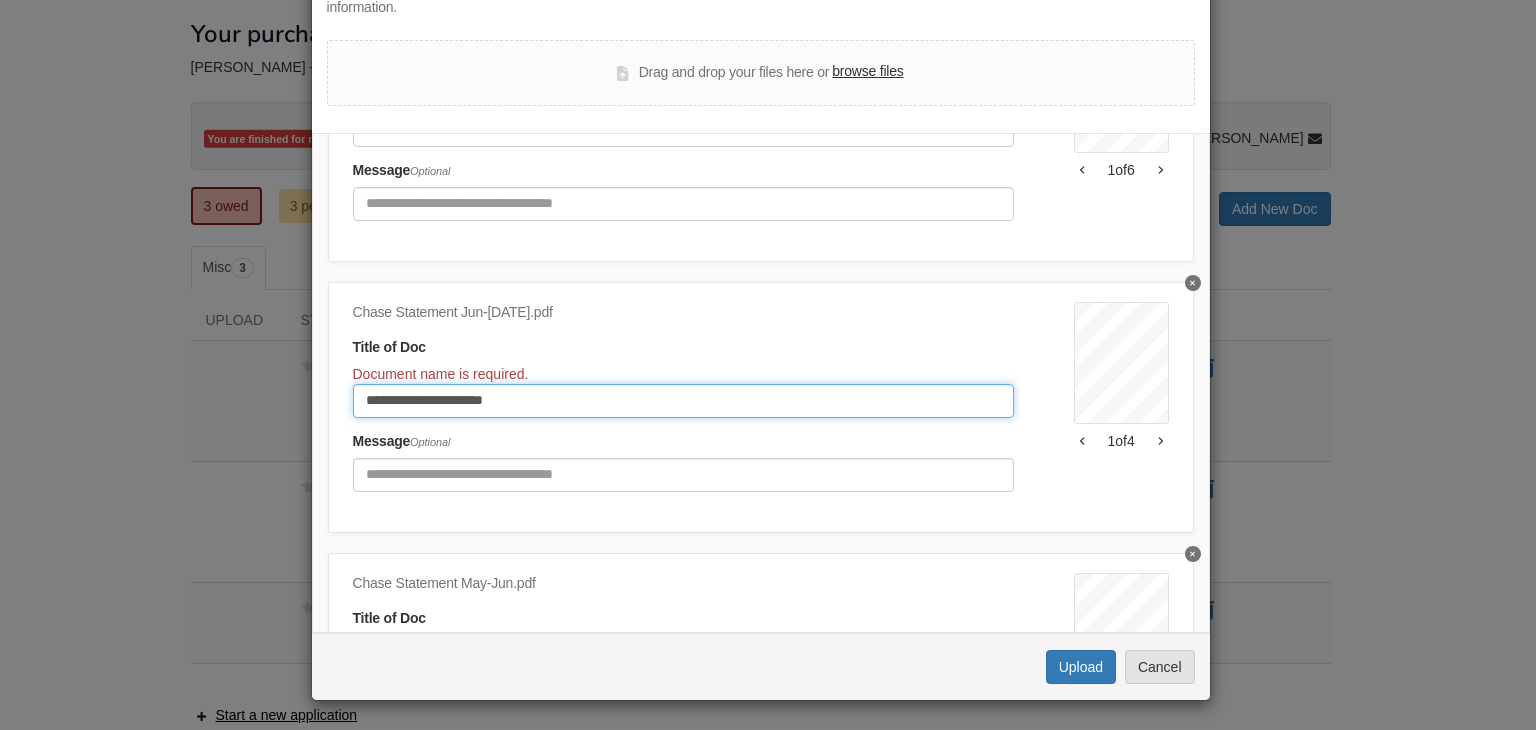 type on "**********" 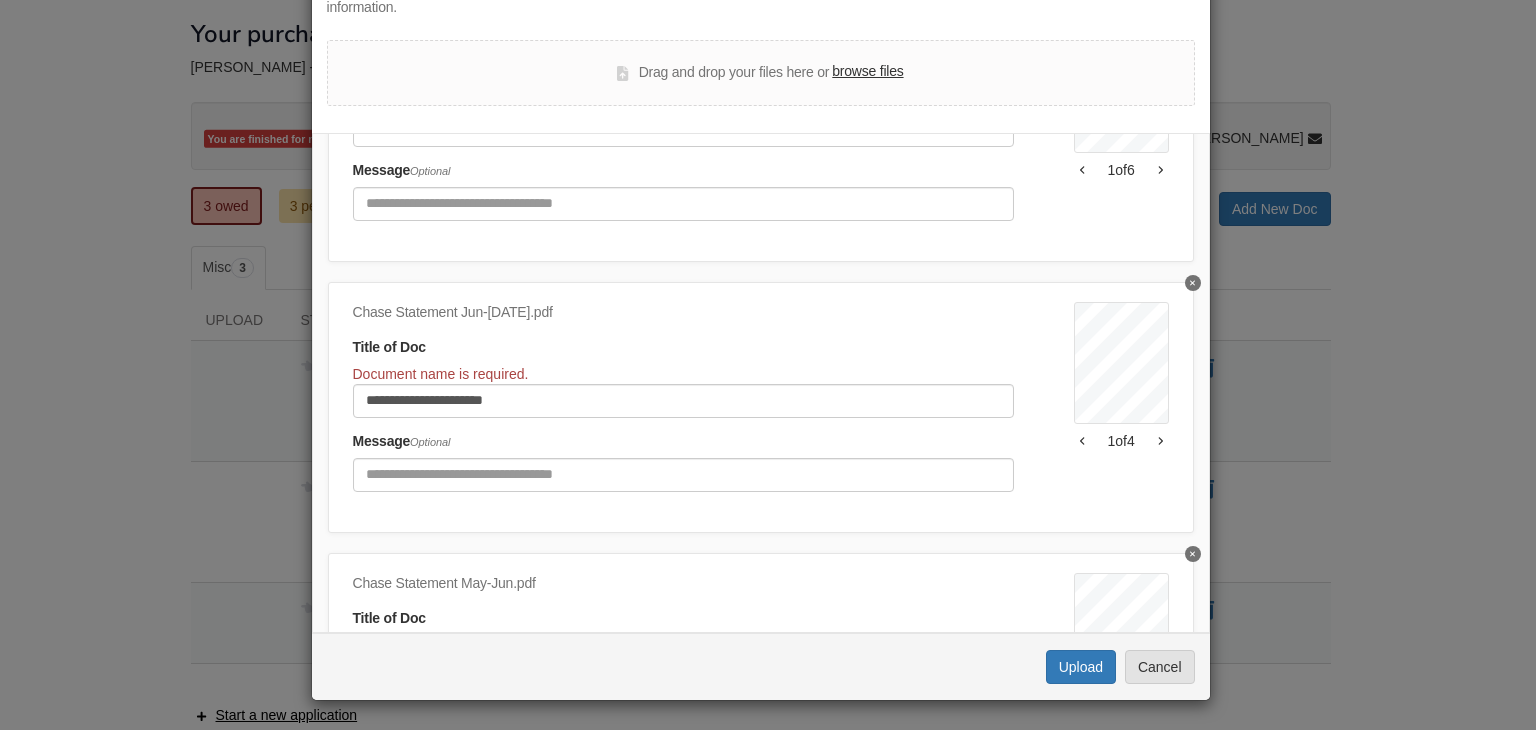 click on "**********" 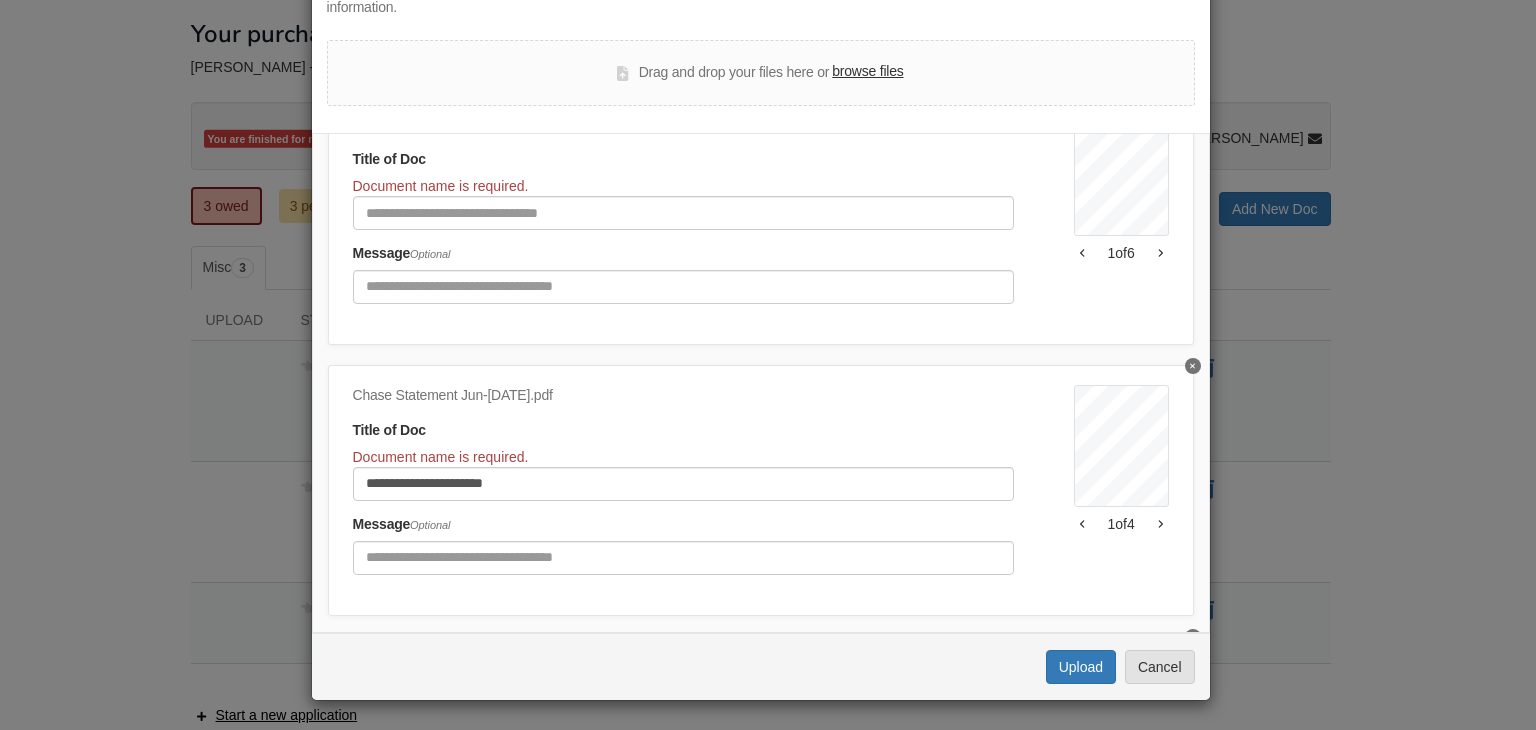 scroll, scrollTop: 532, scrollLeft: 0, axis: vertical 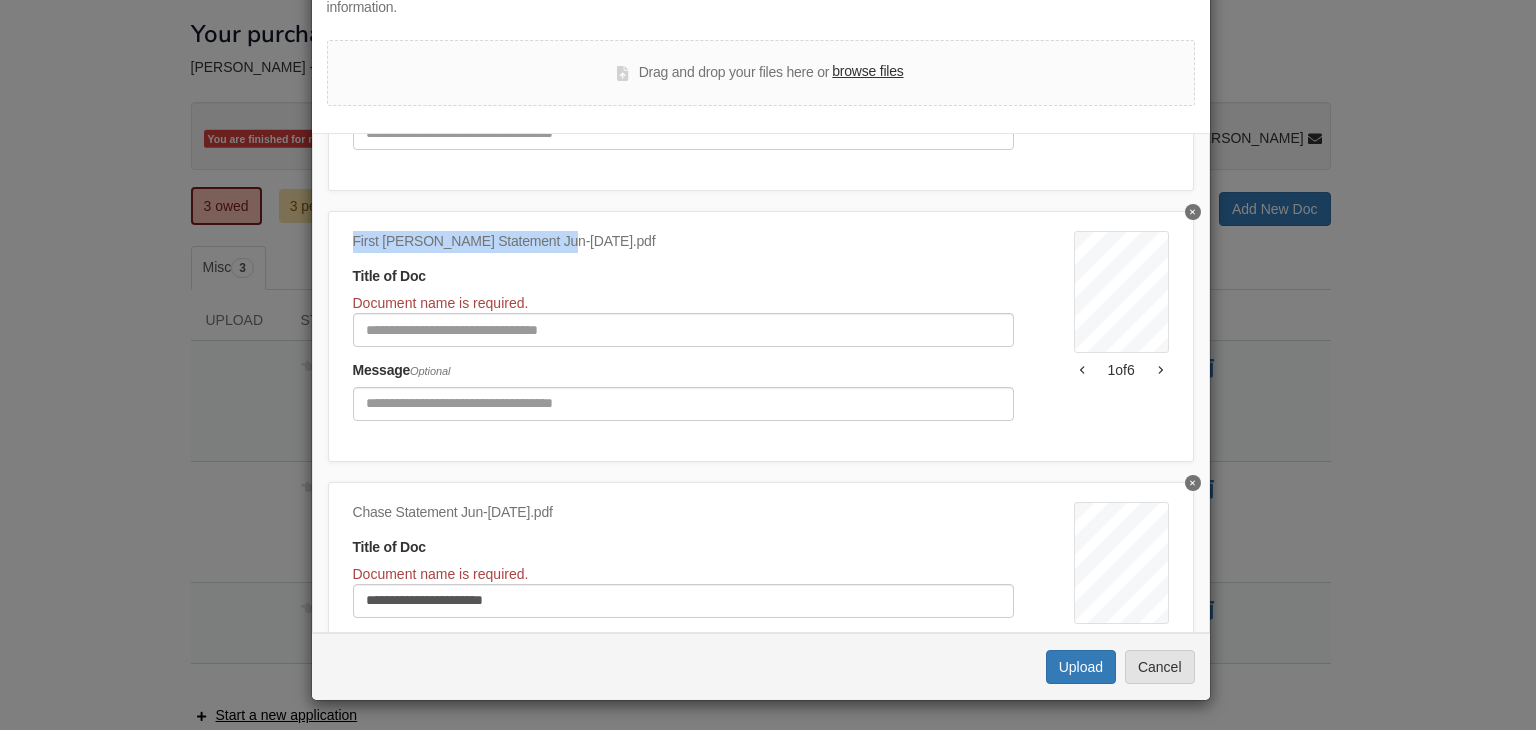 drag, startPoint x: 344, startPoint y: 234, endPoint x: 536, endPoint y: 229, distance: 192.0651 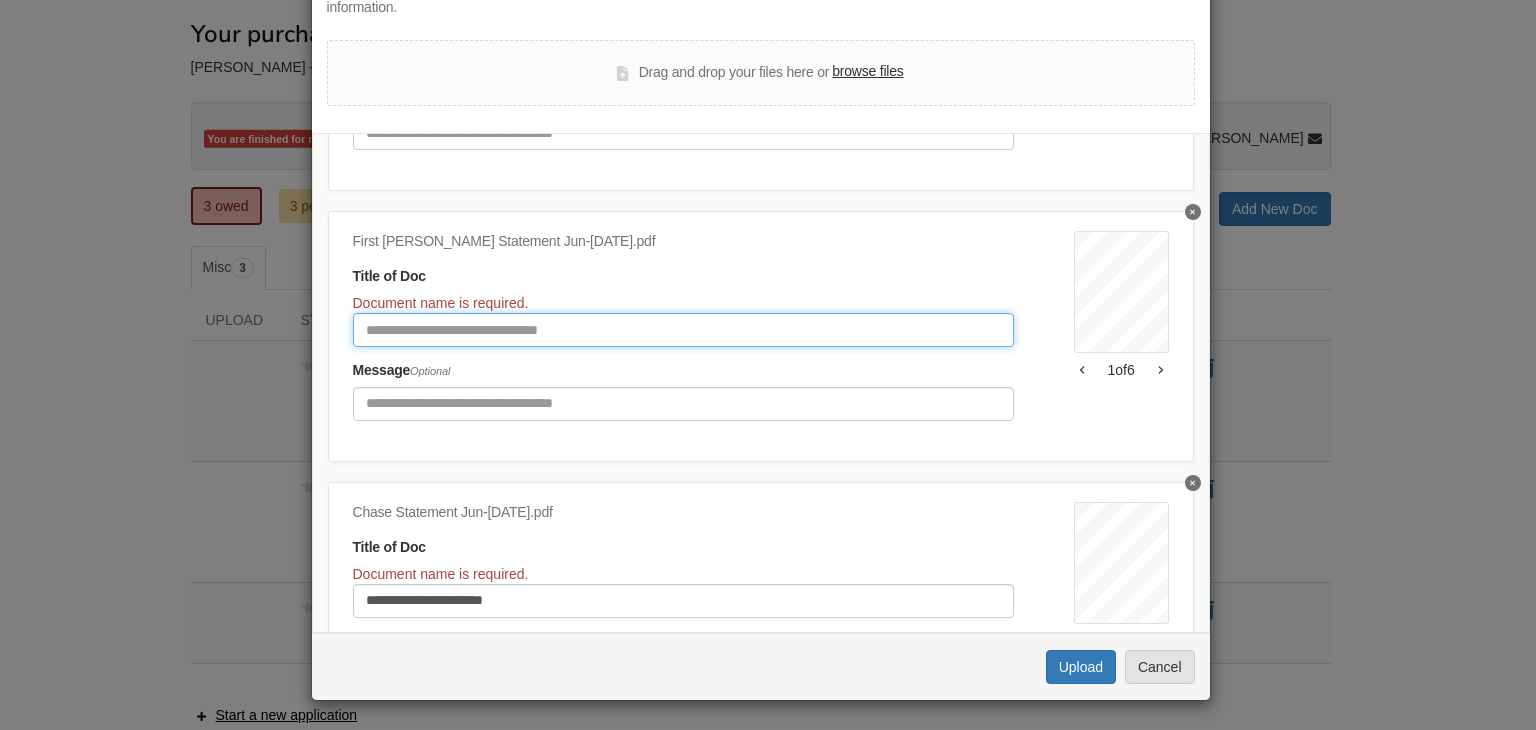 paste on "**********" 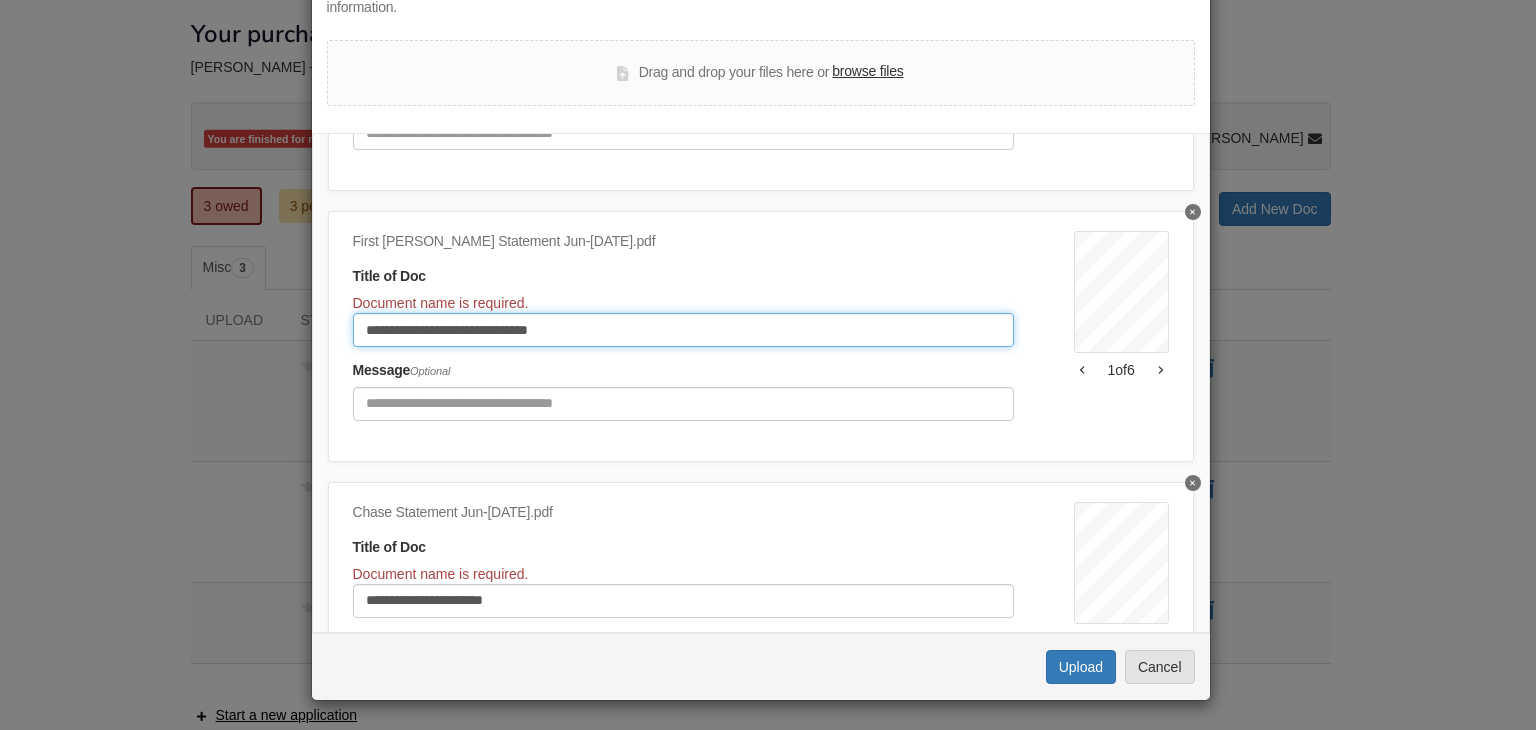 type on "**********" 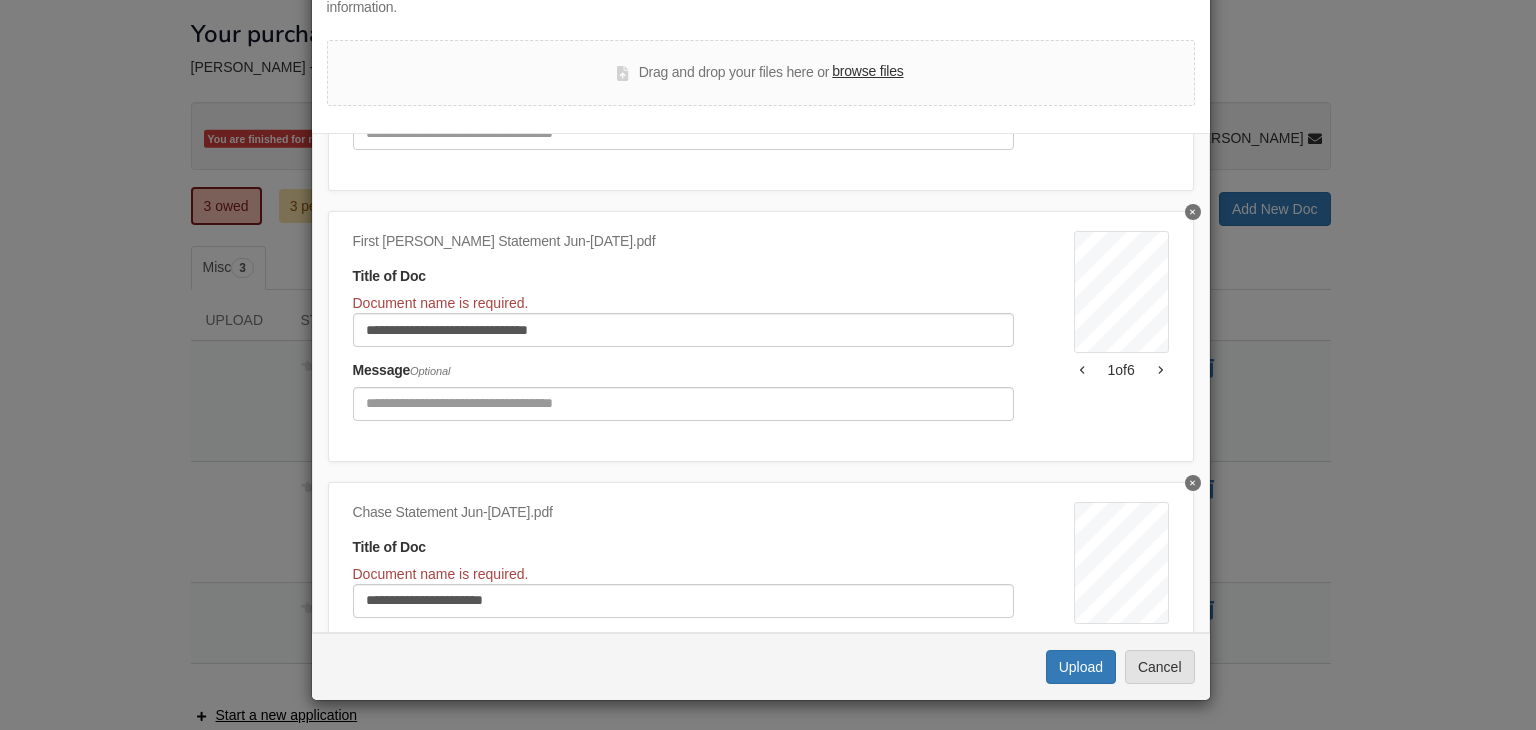 click on "**********" 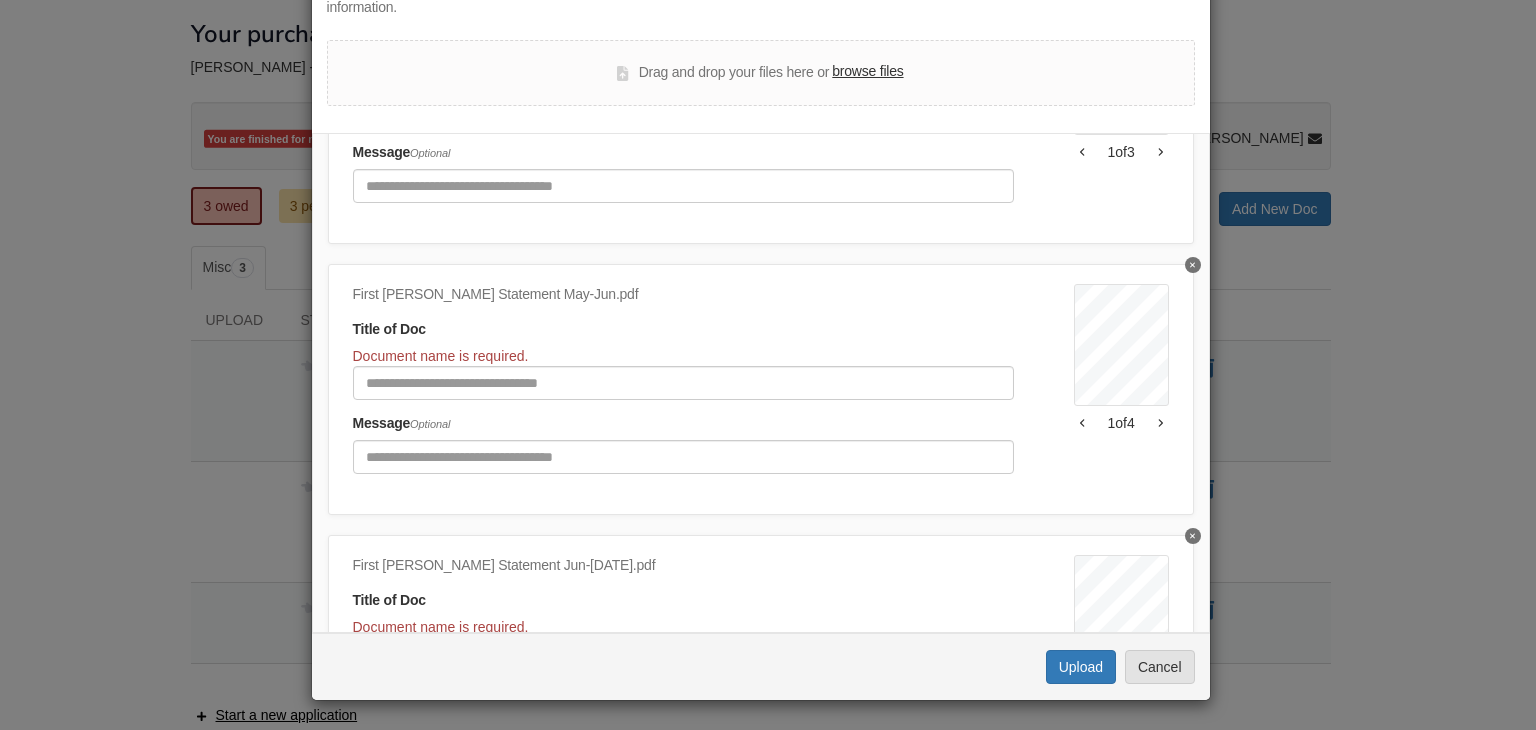 scroll, scrollTop: 132, scrollLeft: 0, axis: vertical 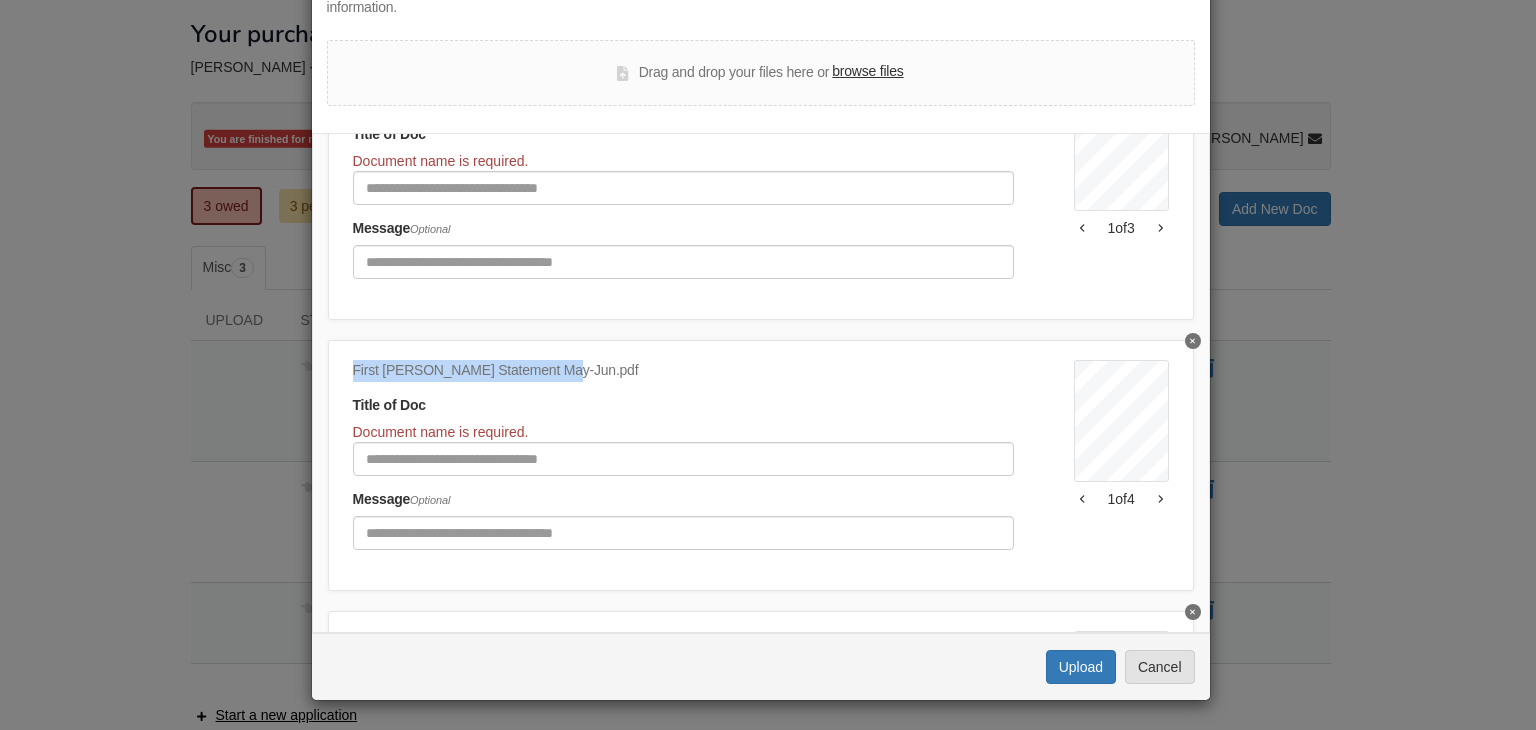 drag, startPoint x: 345, startPoint y: 364, endPoint x: 544, endPoint y: 354, distance: 199.2511 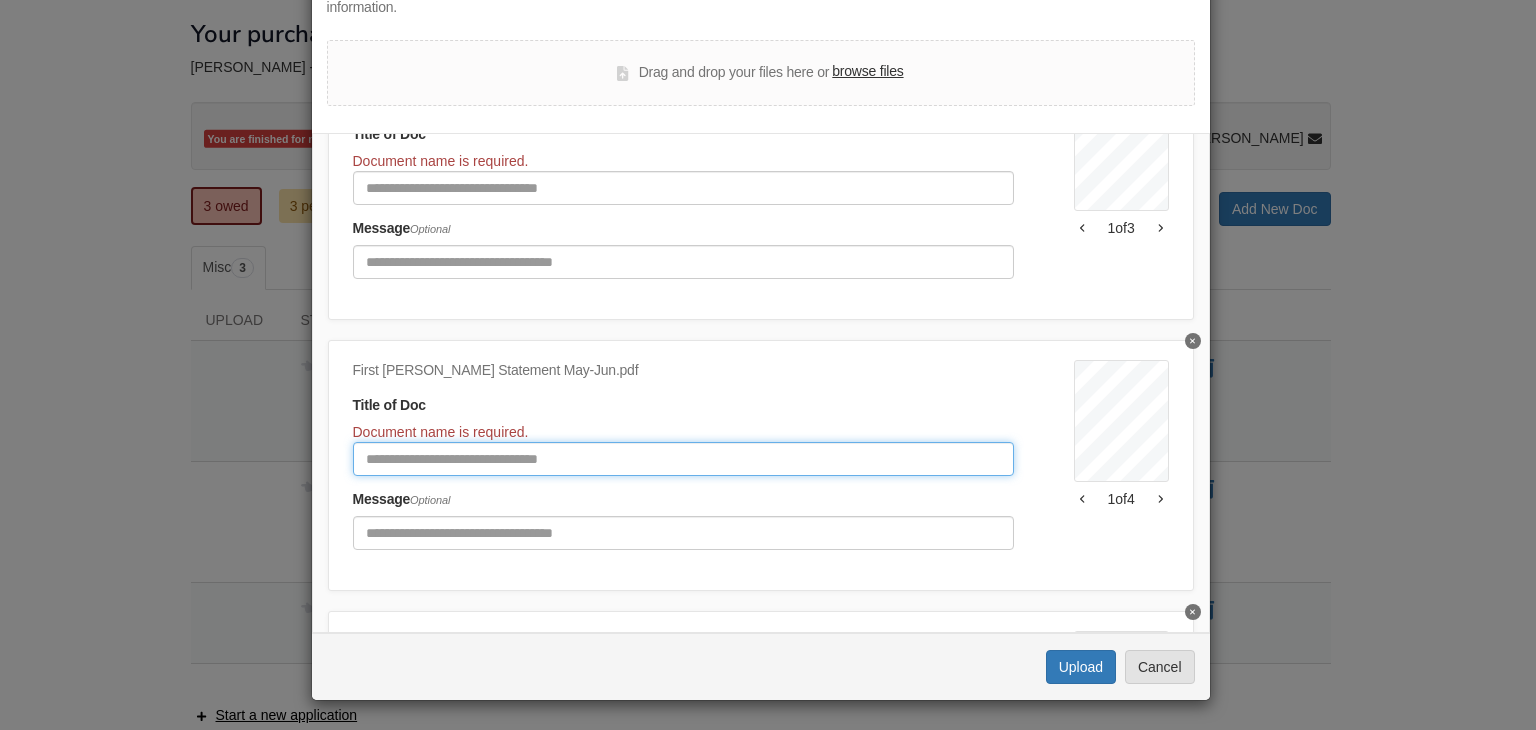 paste on "**********" 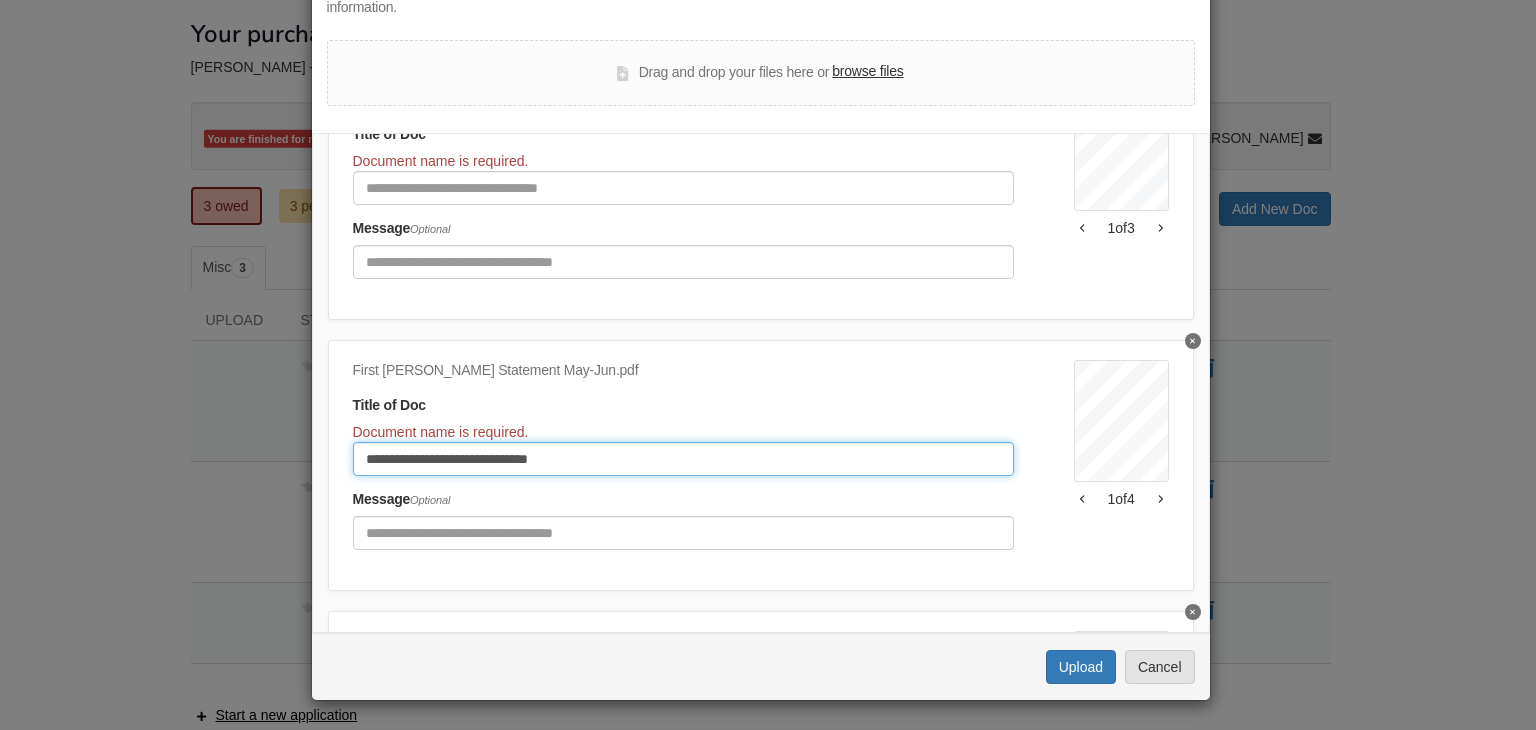 type on "**********" 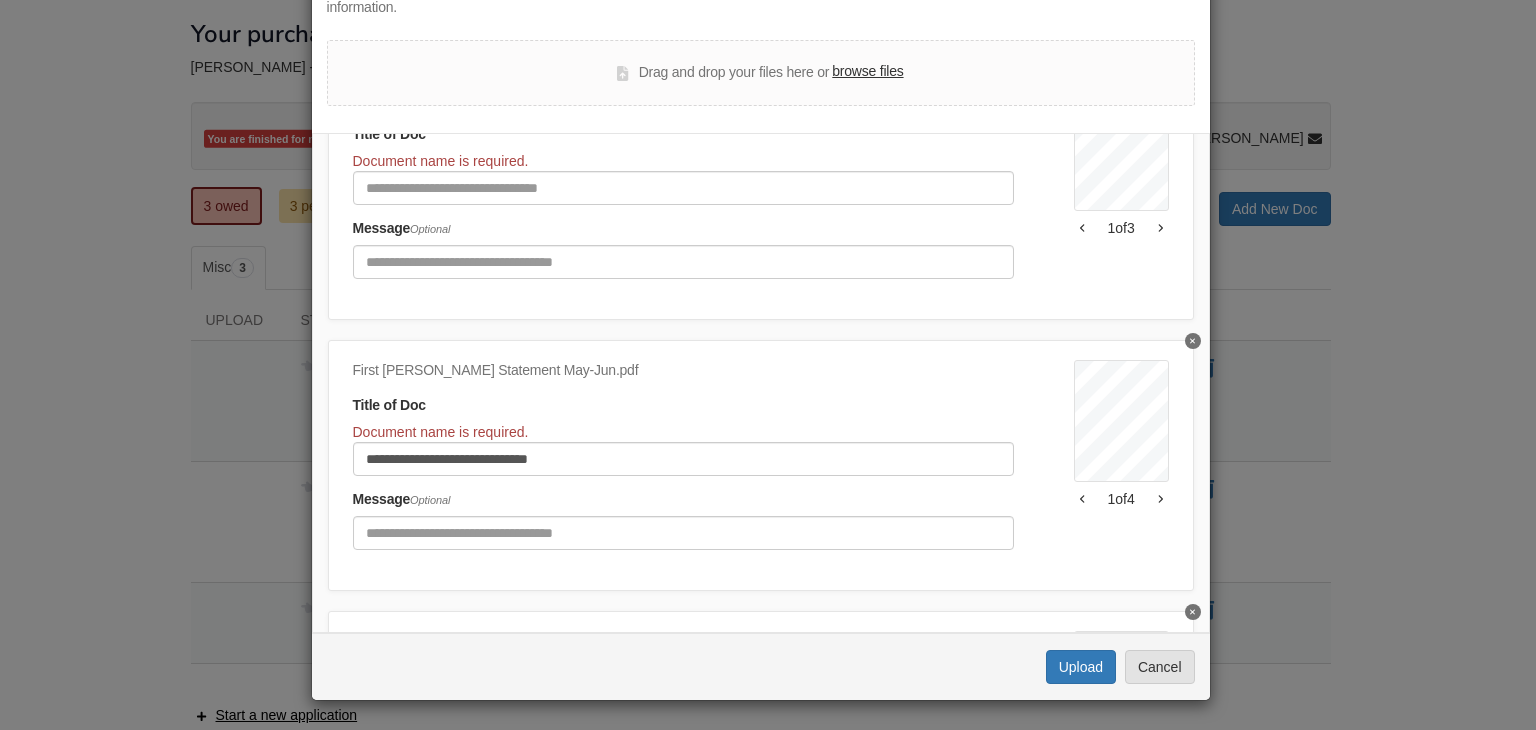 click on "**********" 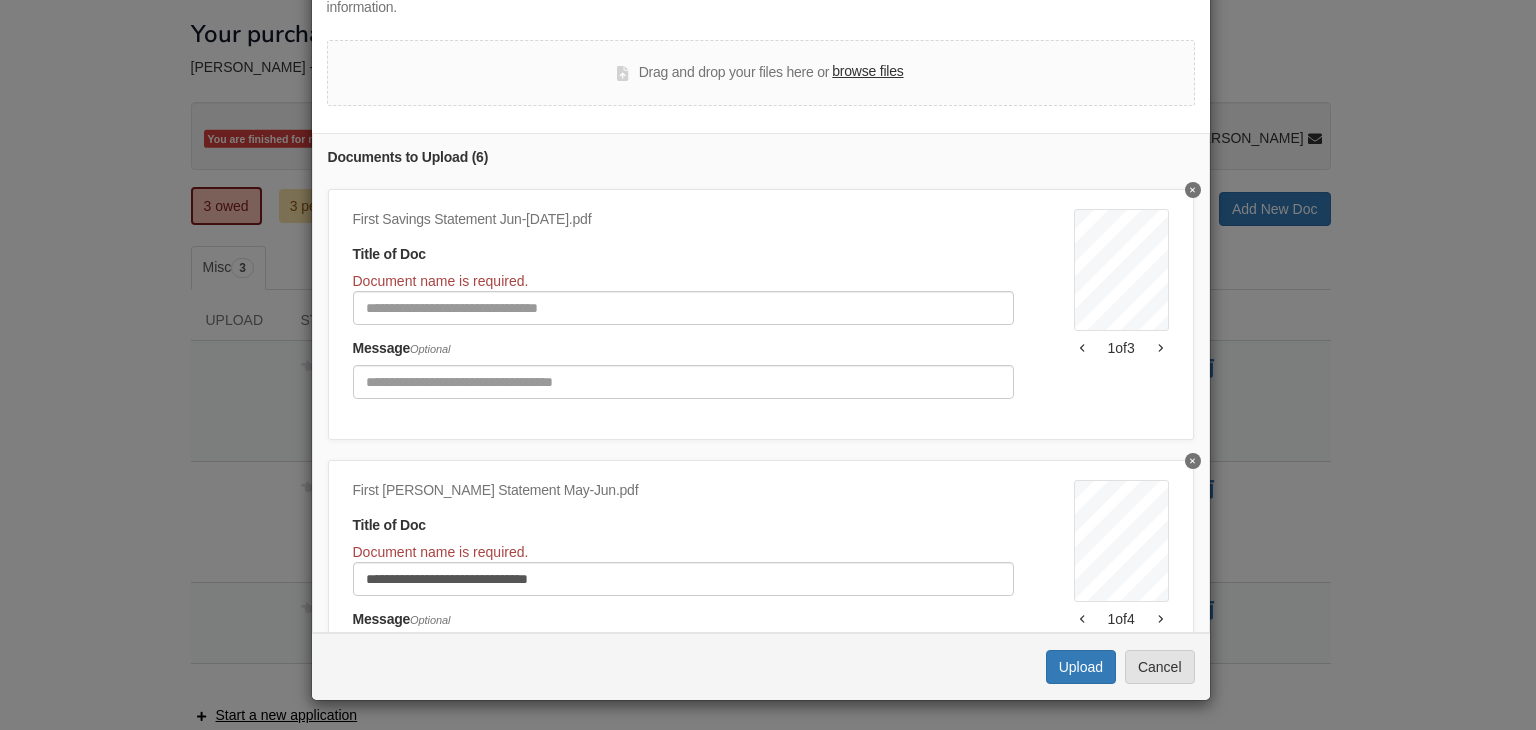 scroll, scrollTop: 0, scrollLeft: 0, axis: both 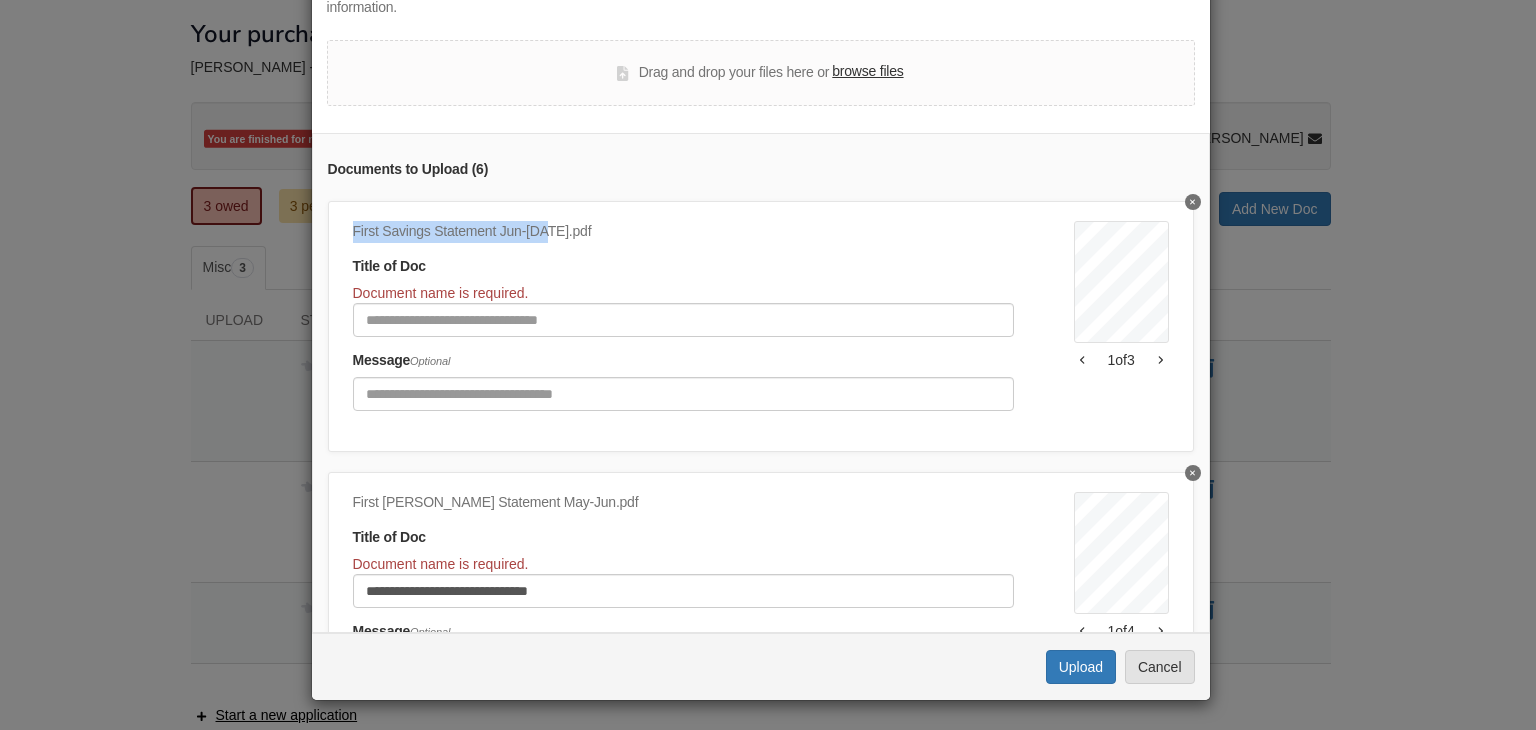 drag, startPoint x: 346, startPoint y: 225, endPoint x: 536, endPoint y: 238, distance: 190.44421 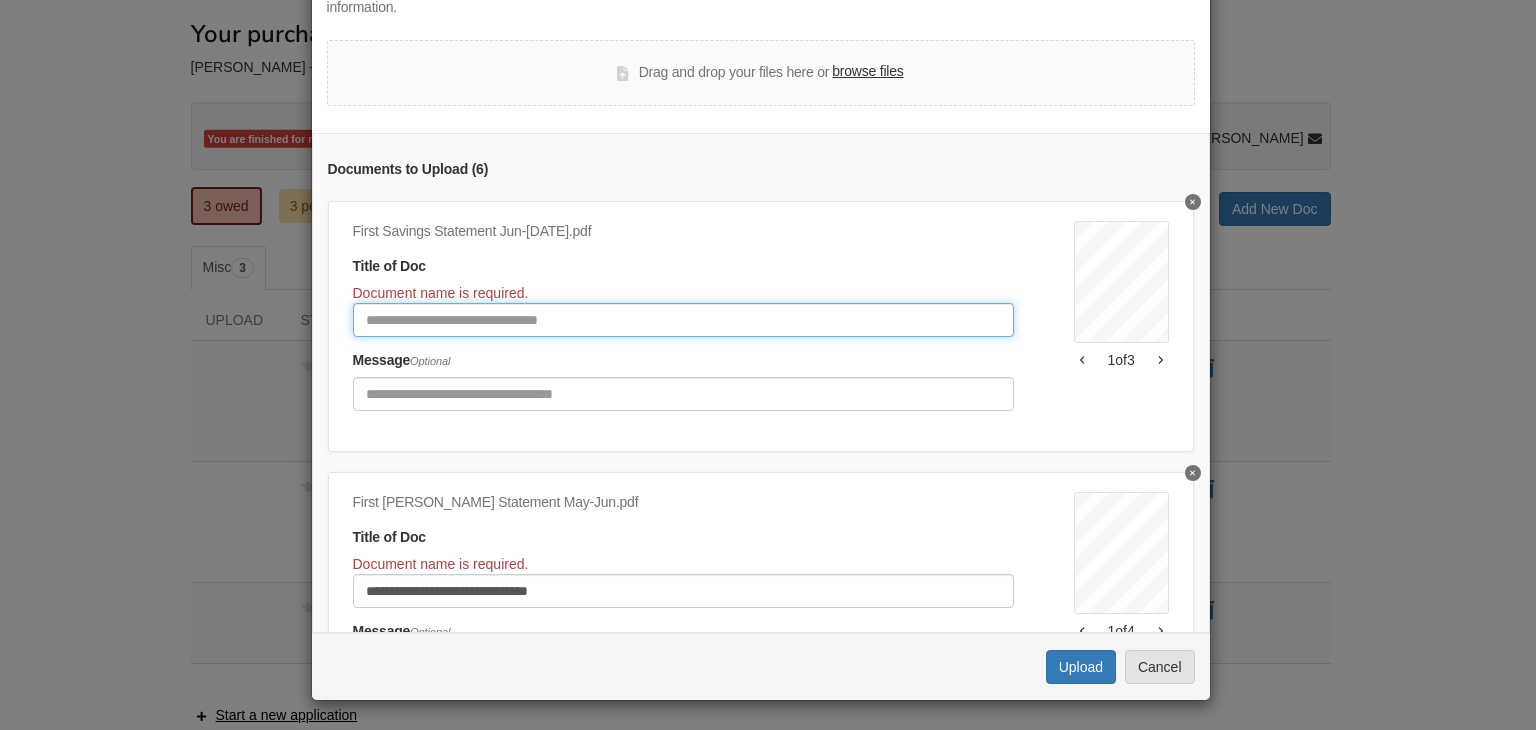paste on "**********" 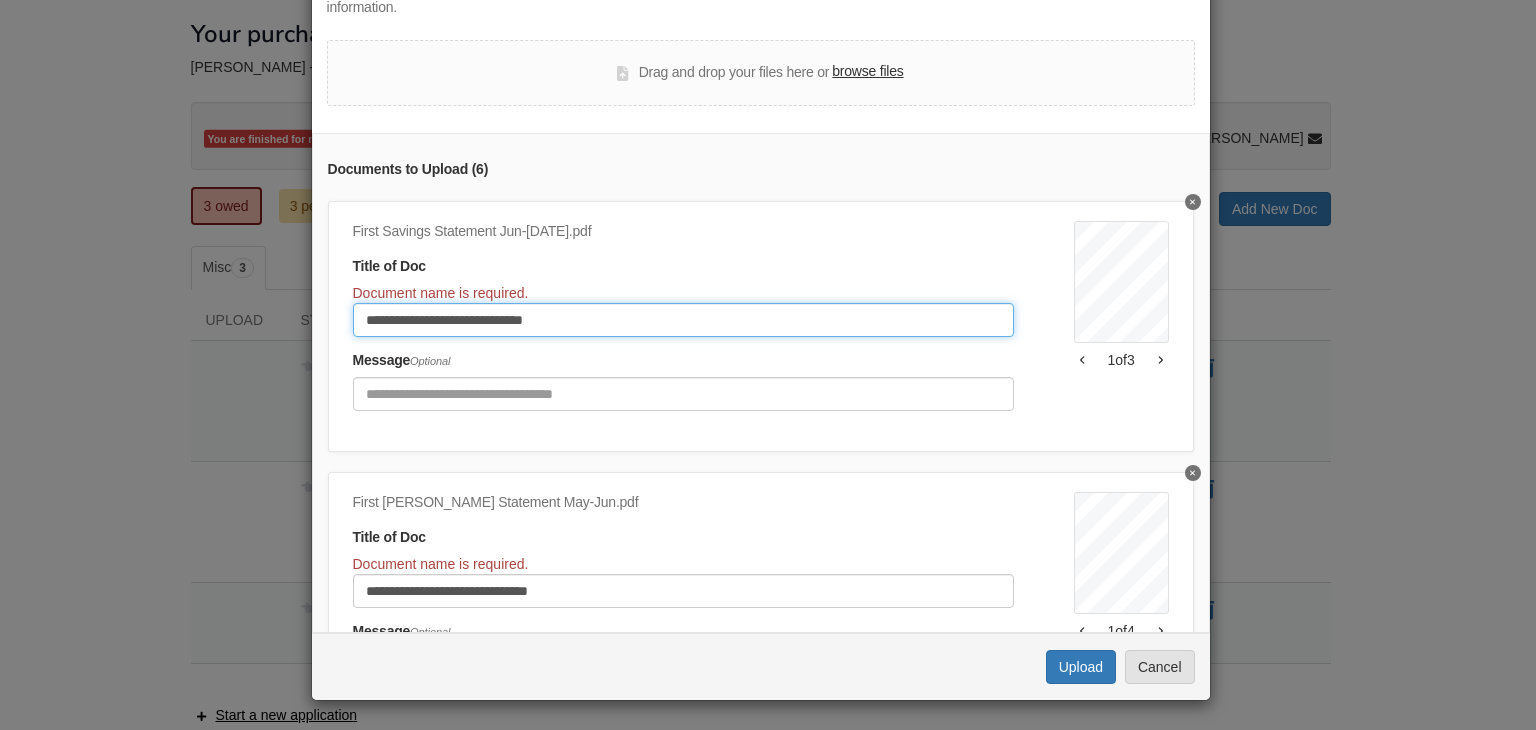 type on "**********" 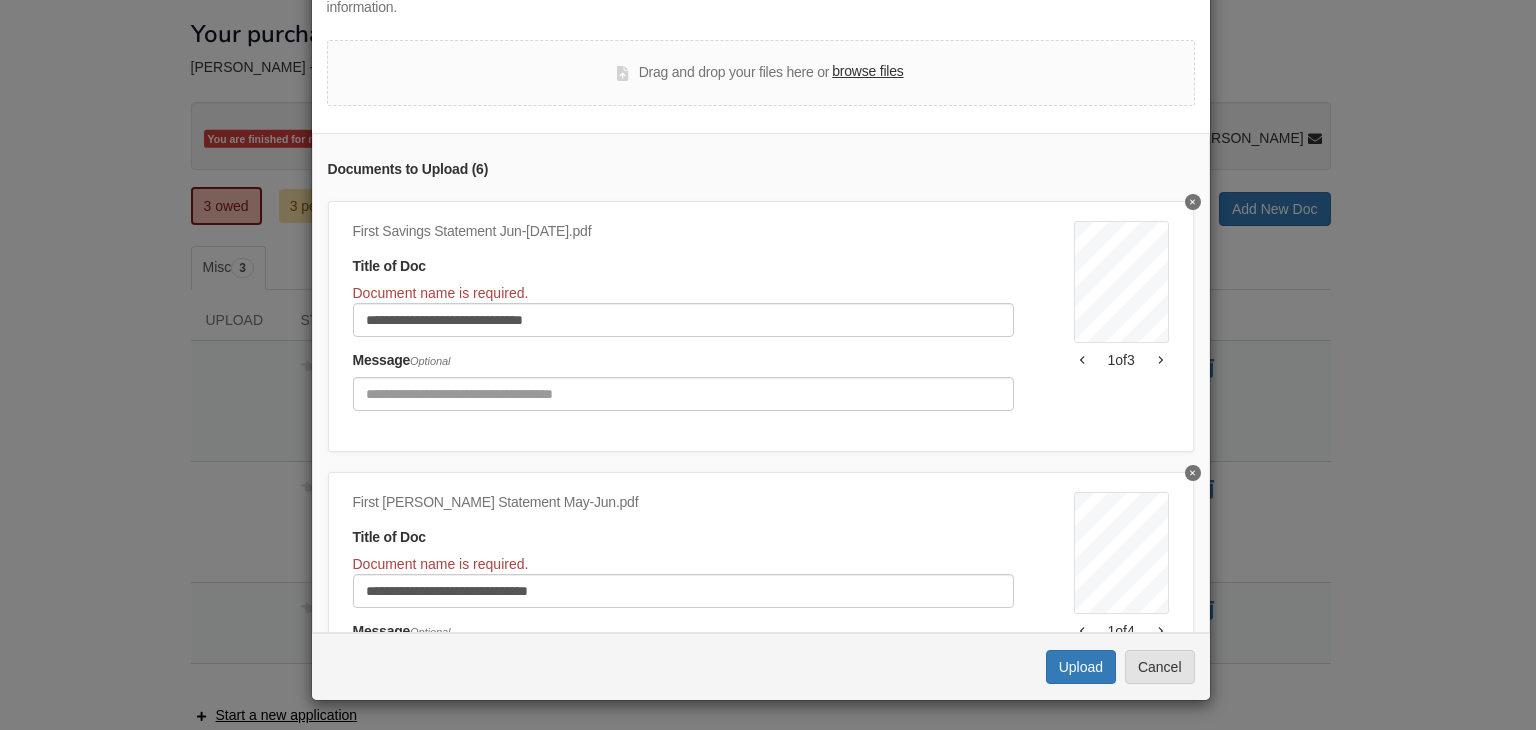 click on "**********" 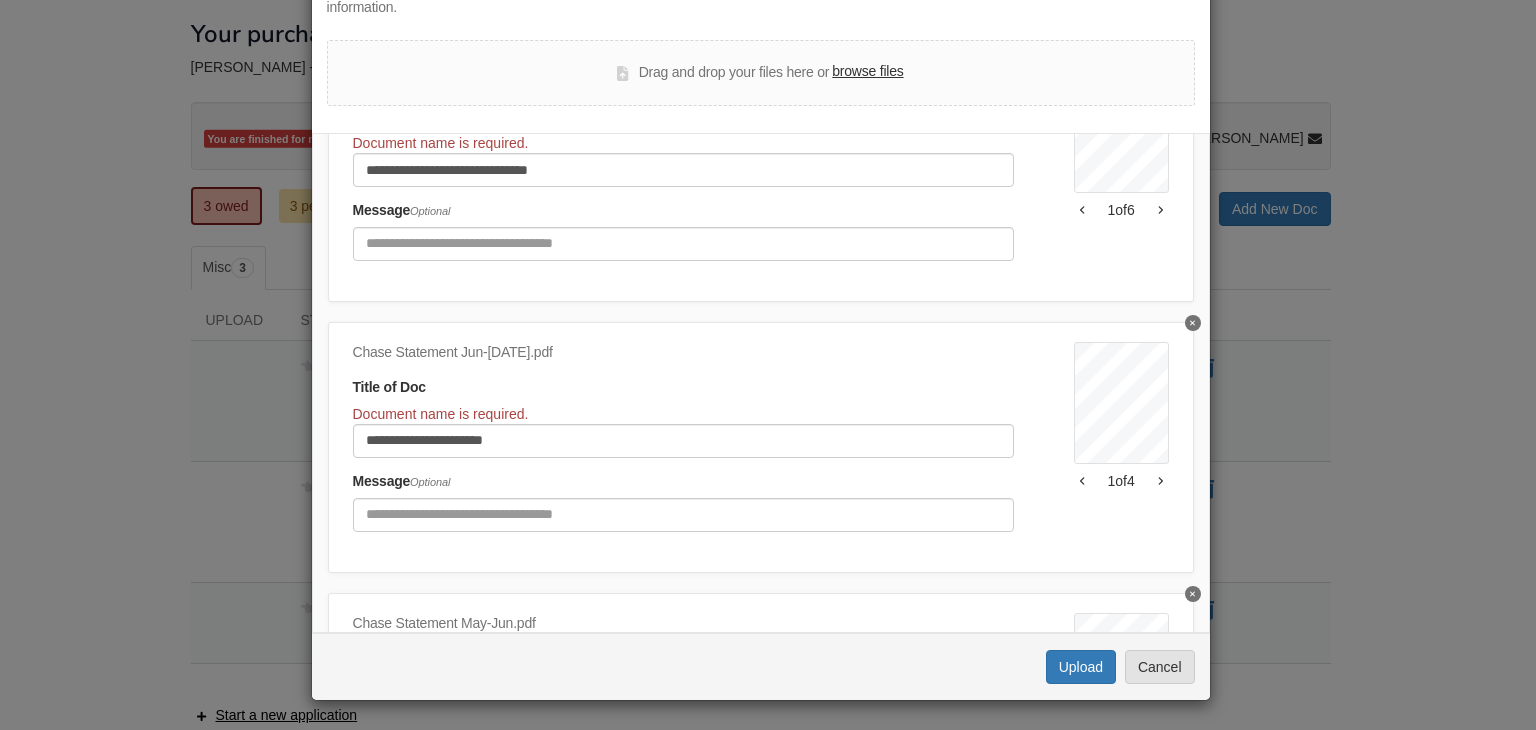 scroll, scrollTop: 700, scrollLeft: 0, axis: vertical 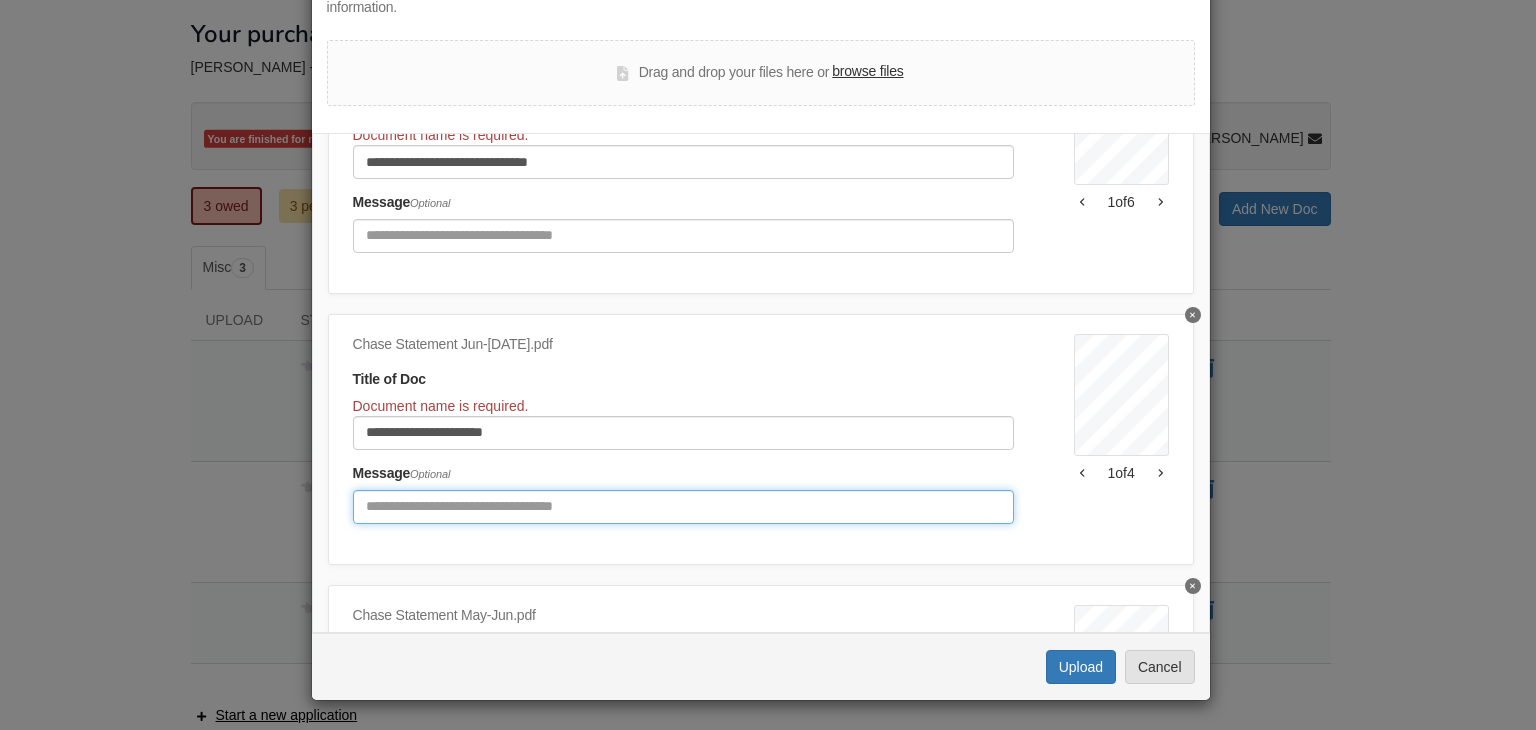 click at bounding box center [683, 507] 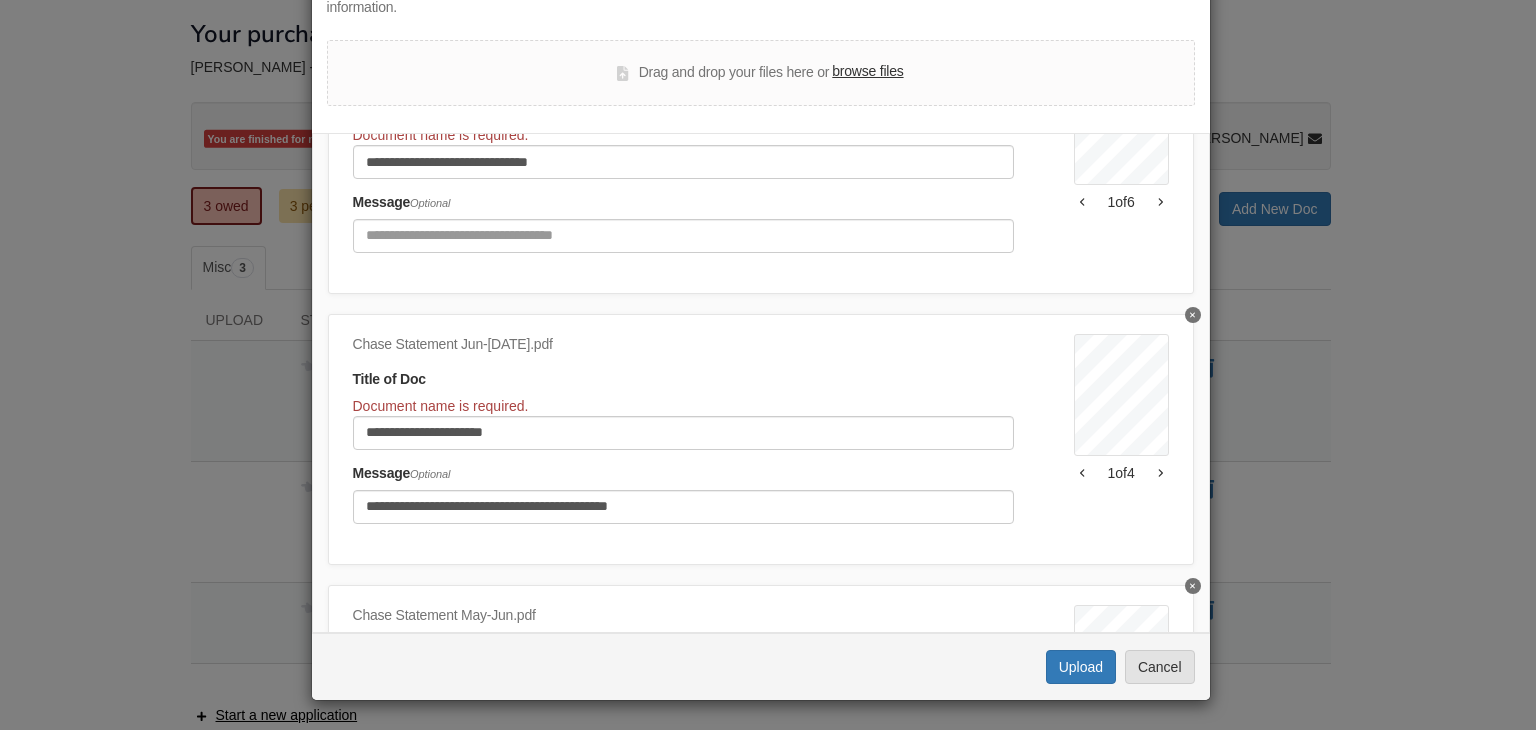 click on "**********" 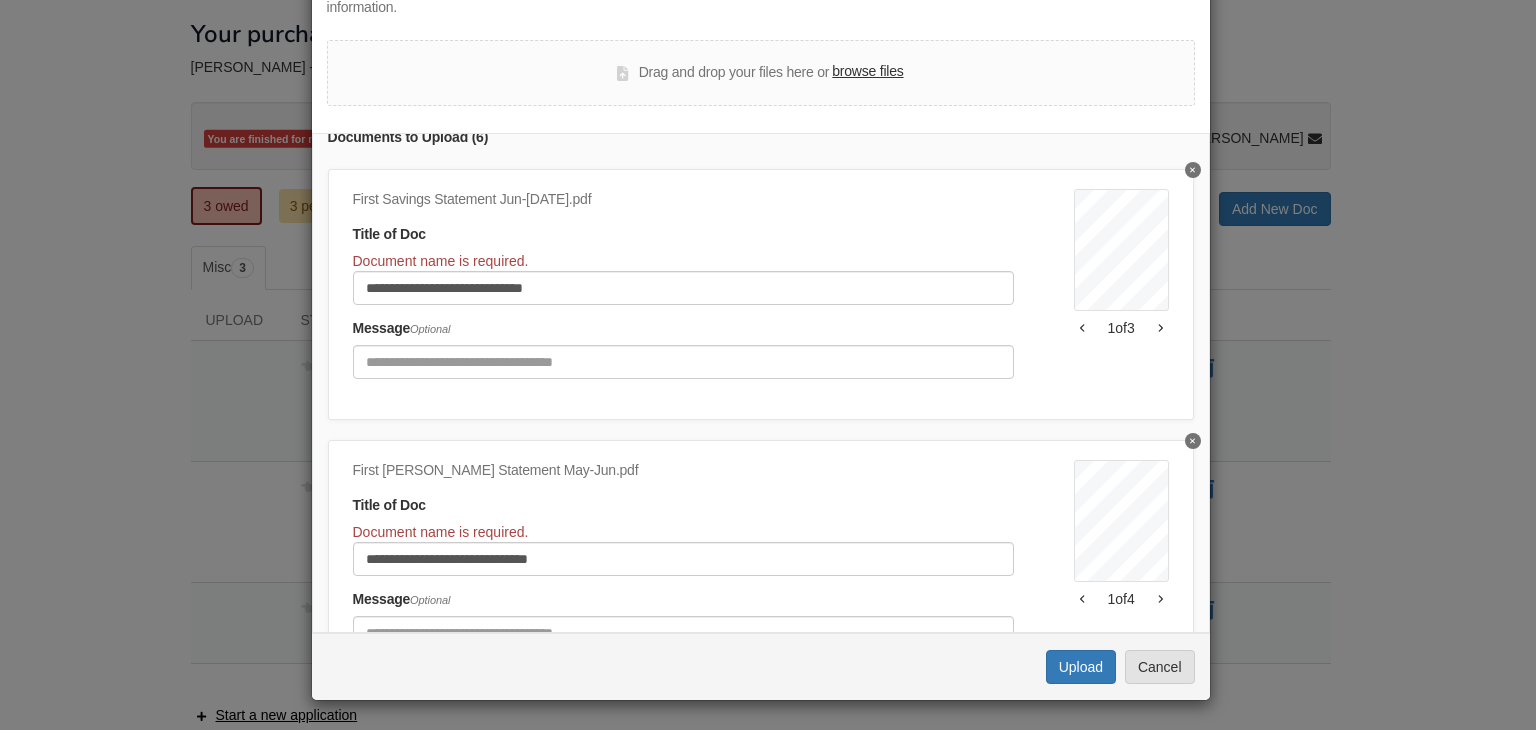 scroll, scrollTop: 0, scrollLeft: 0, axis: both 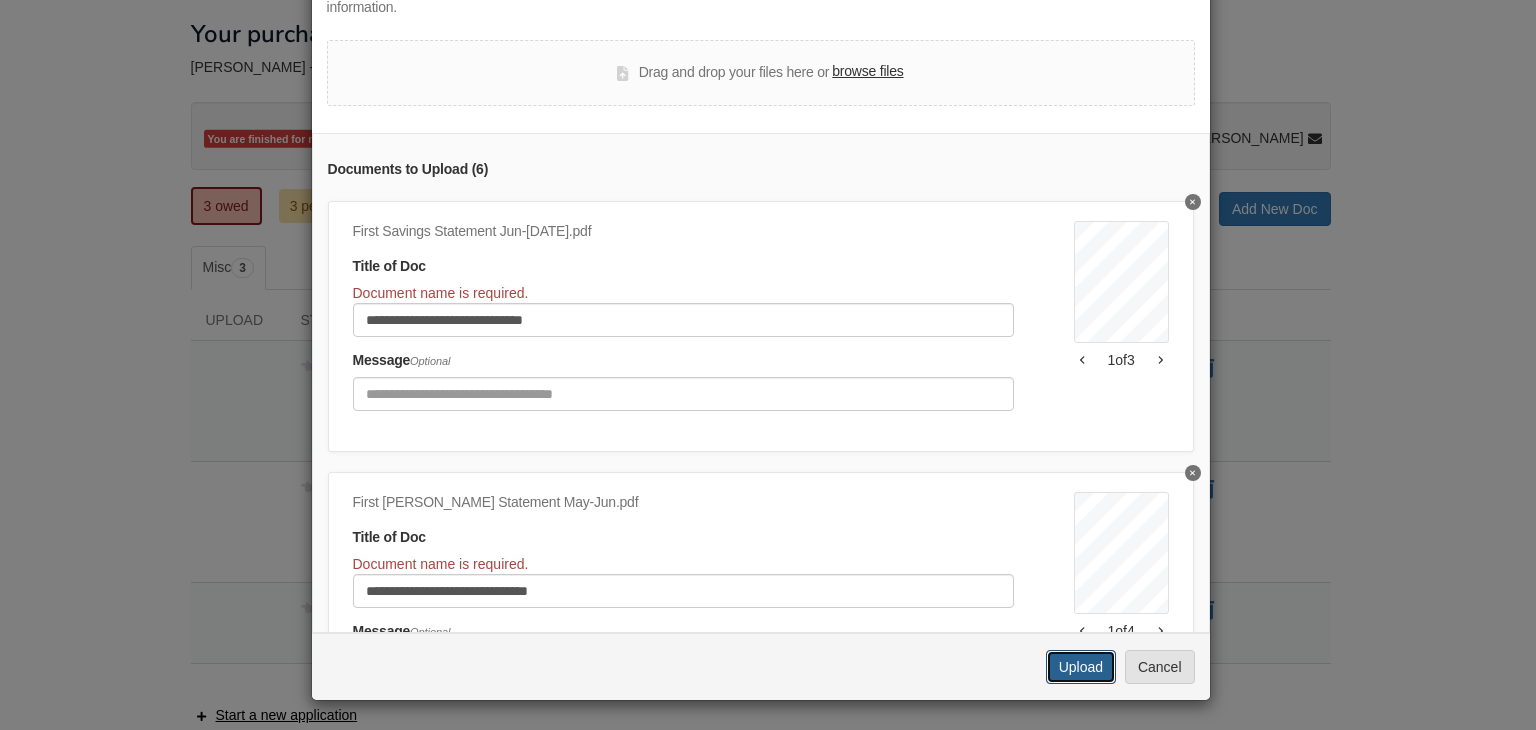 click on "Upload" at bounding box center [1081, 667] 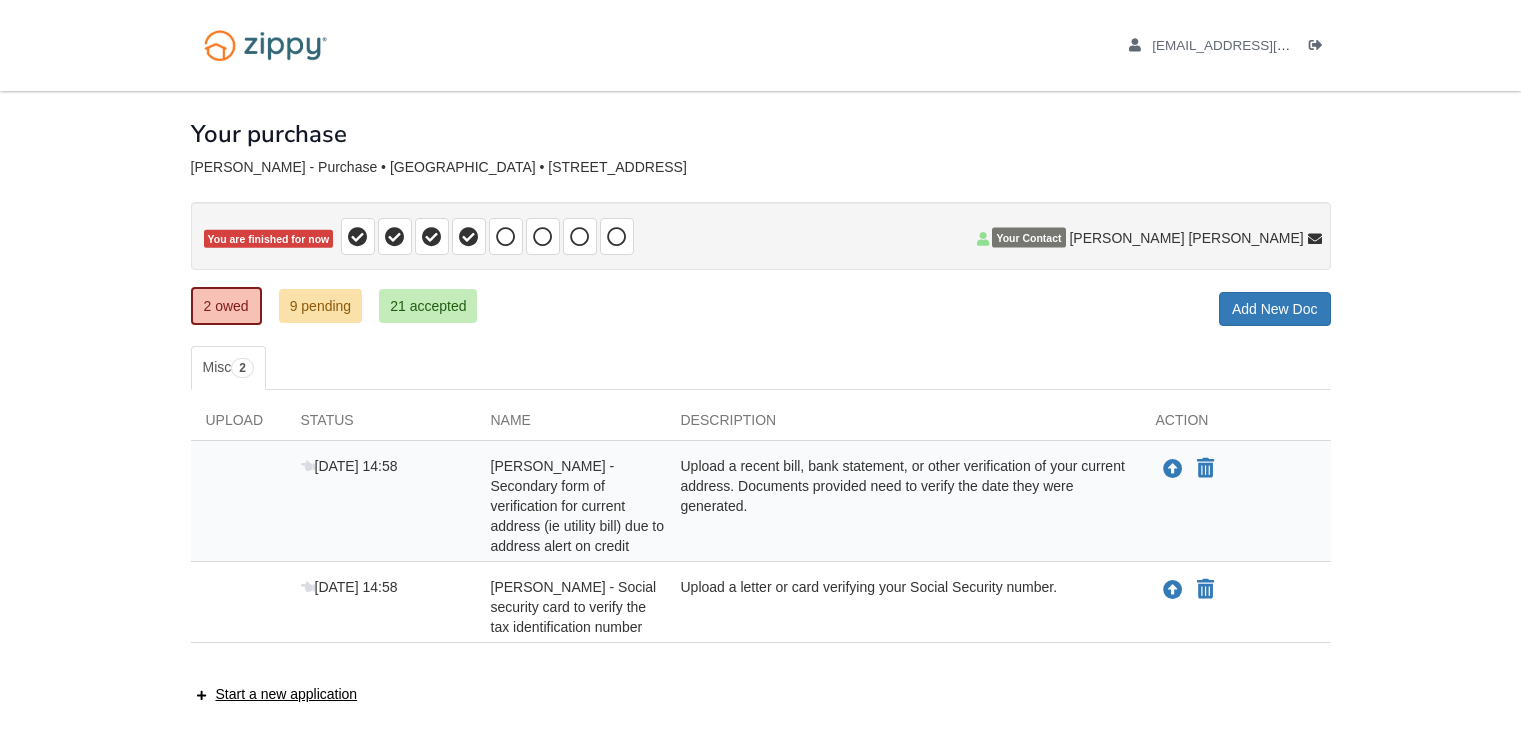 scroll, scrollTop: 100, scrollLeft: 0, axis: vertical 